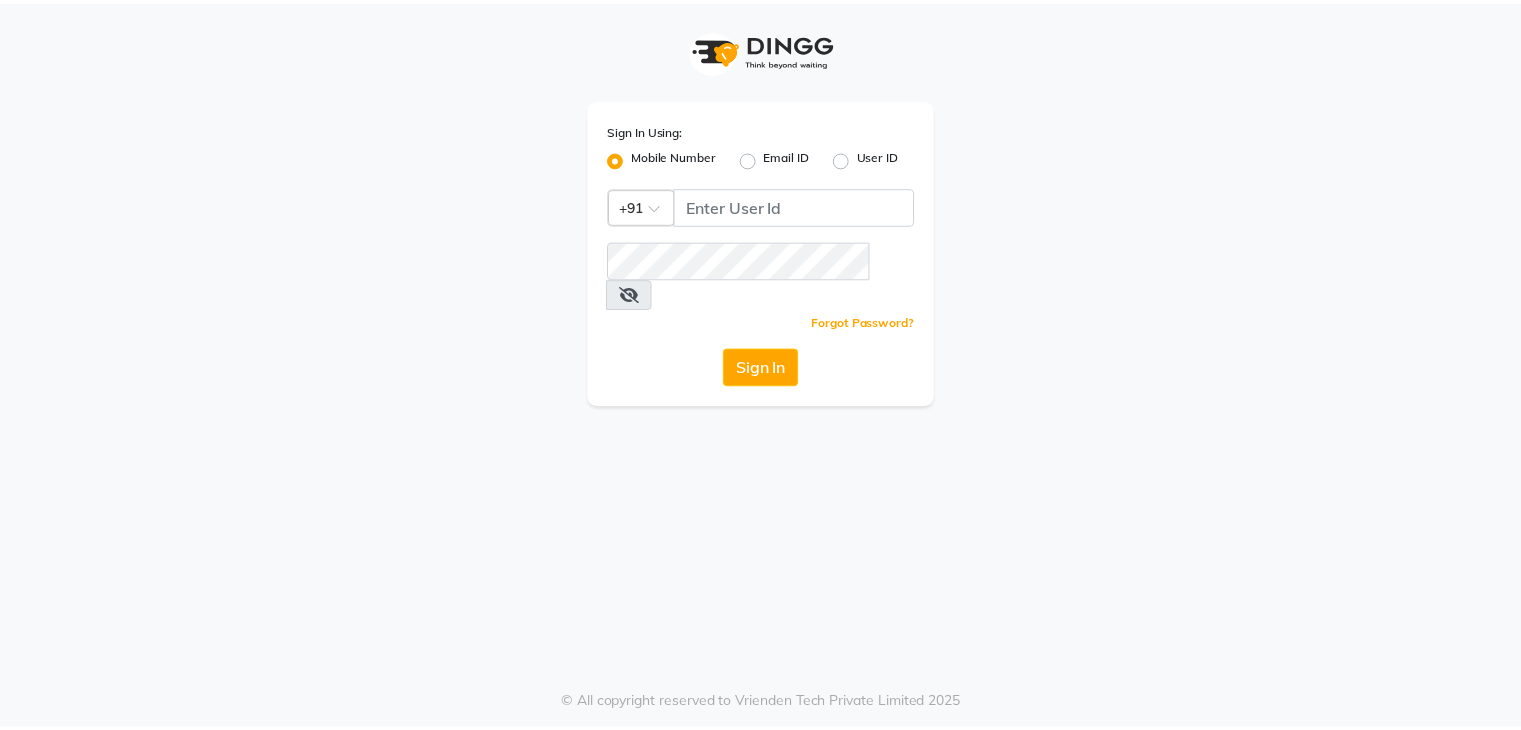 scroll, scrollTop: 0, scrollLeft: 0, axis: both 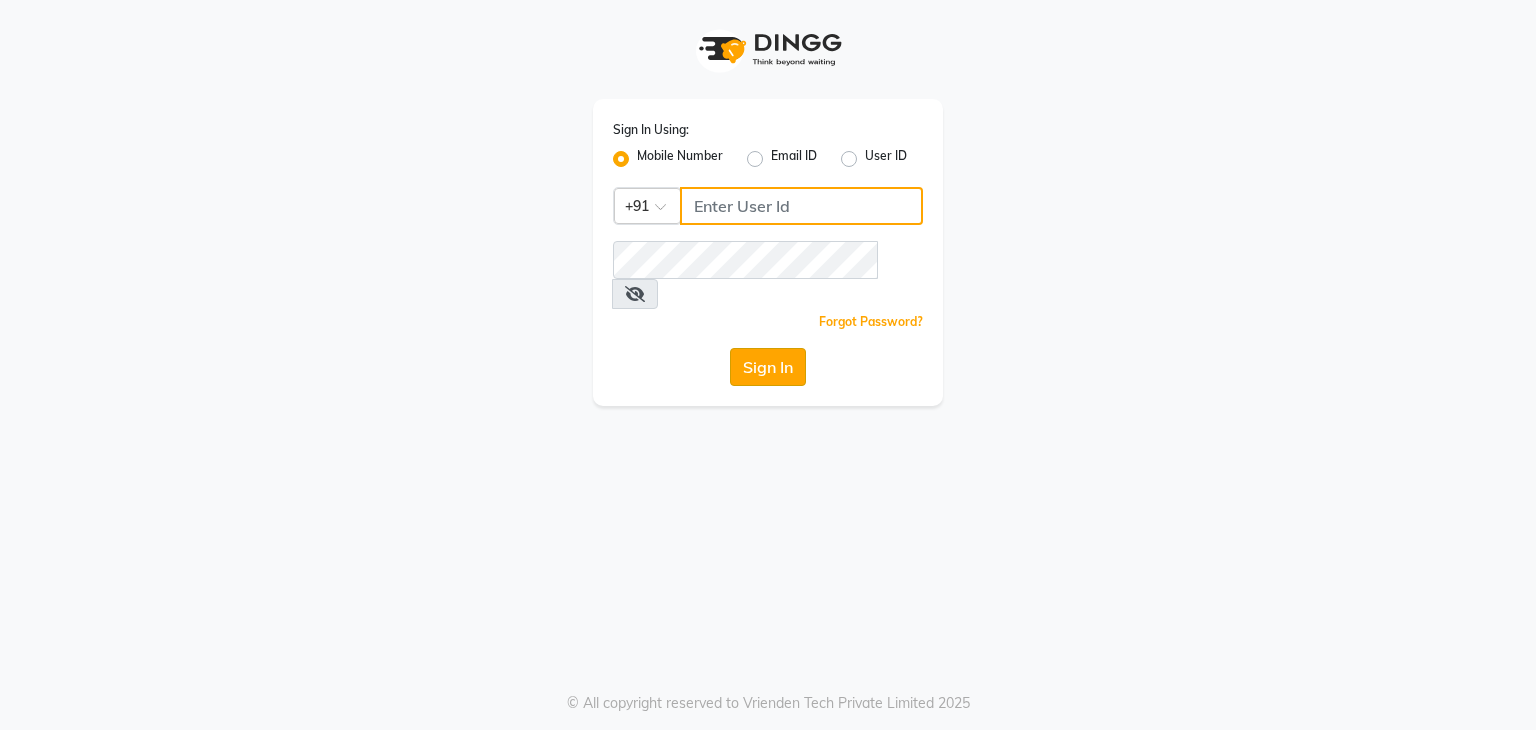 type on "[PHONE]" 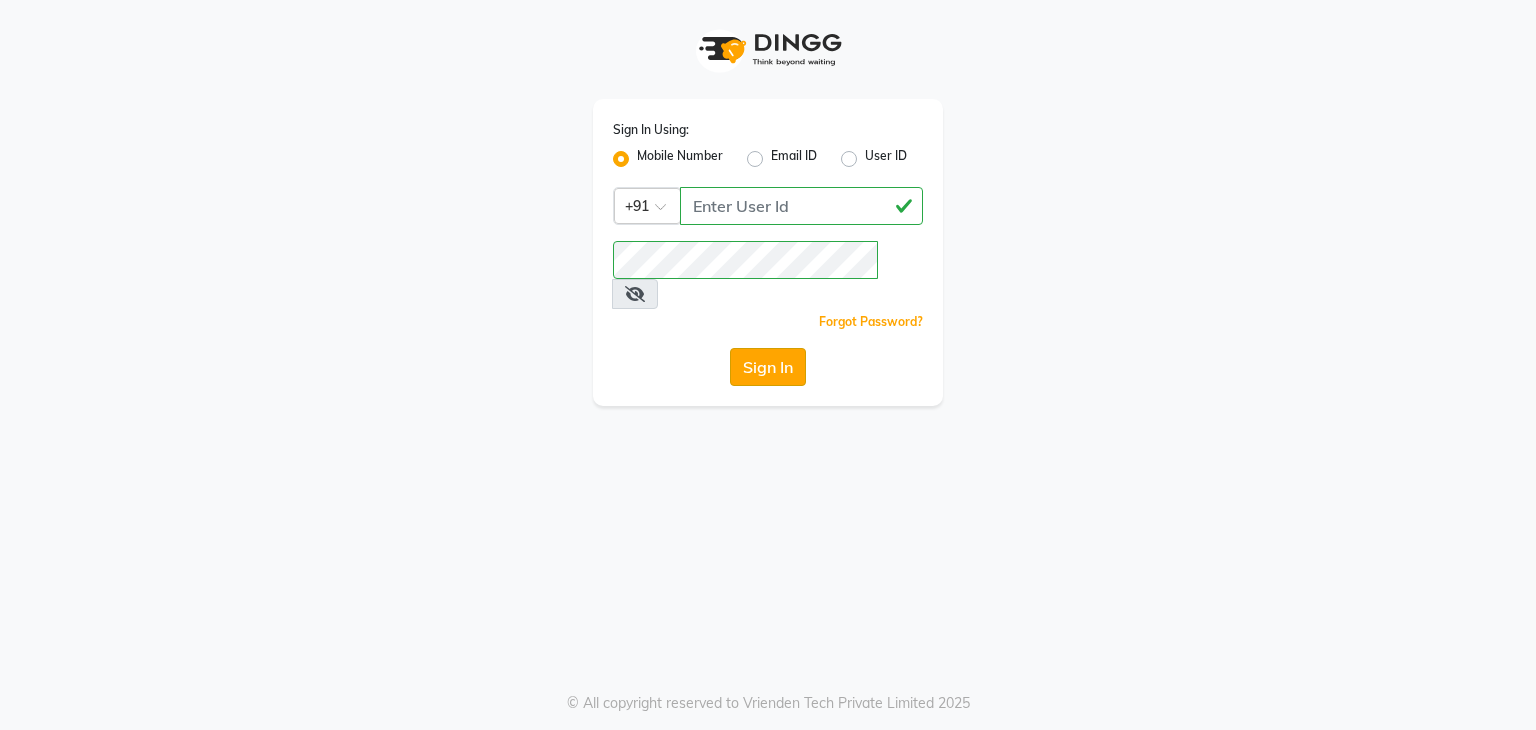click on "Sign In" 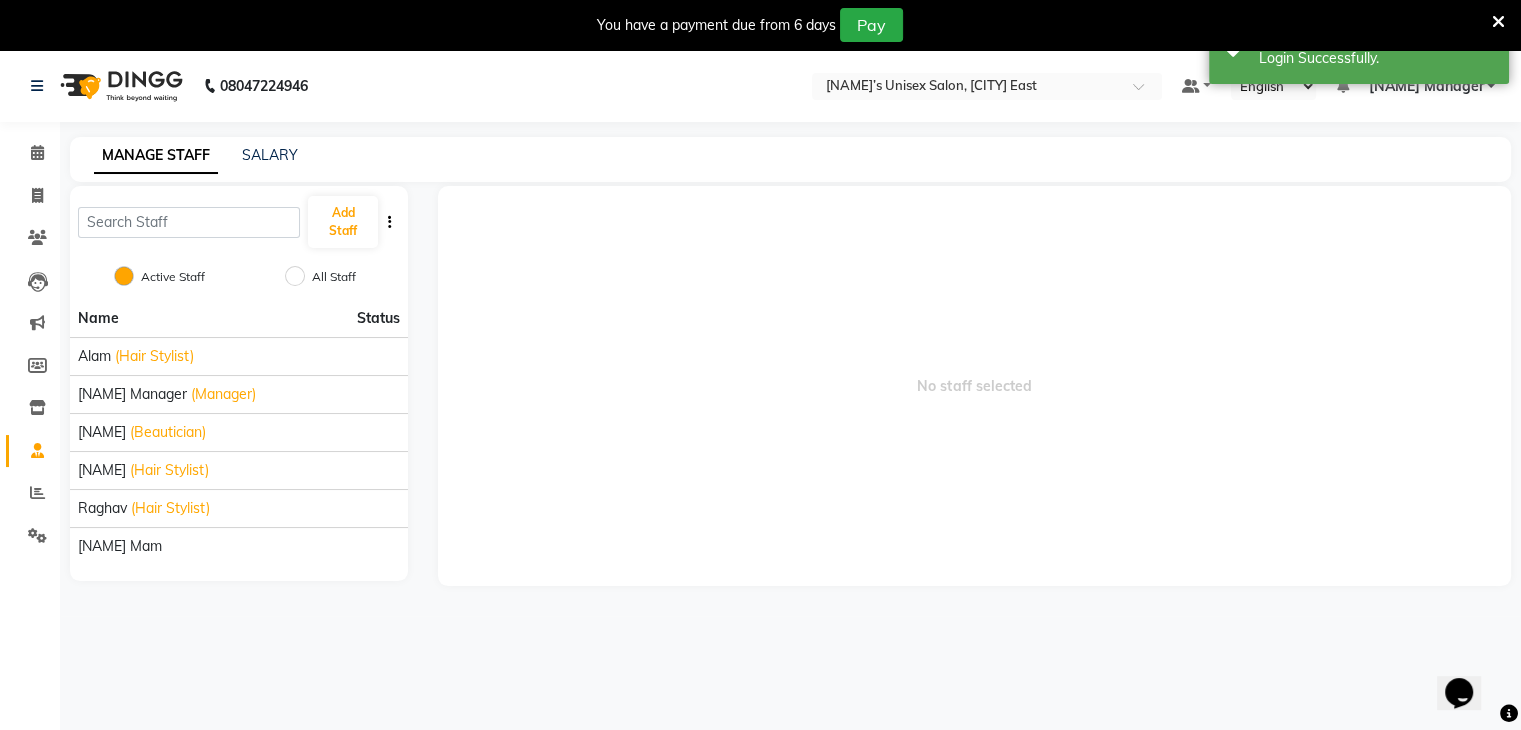 scroll, scrollTop: 0, scrollLeft: 0, axis: both 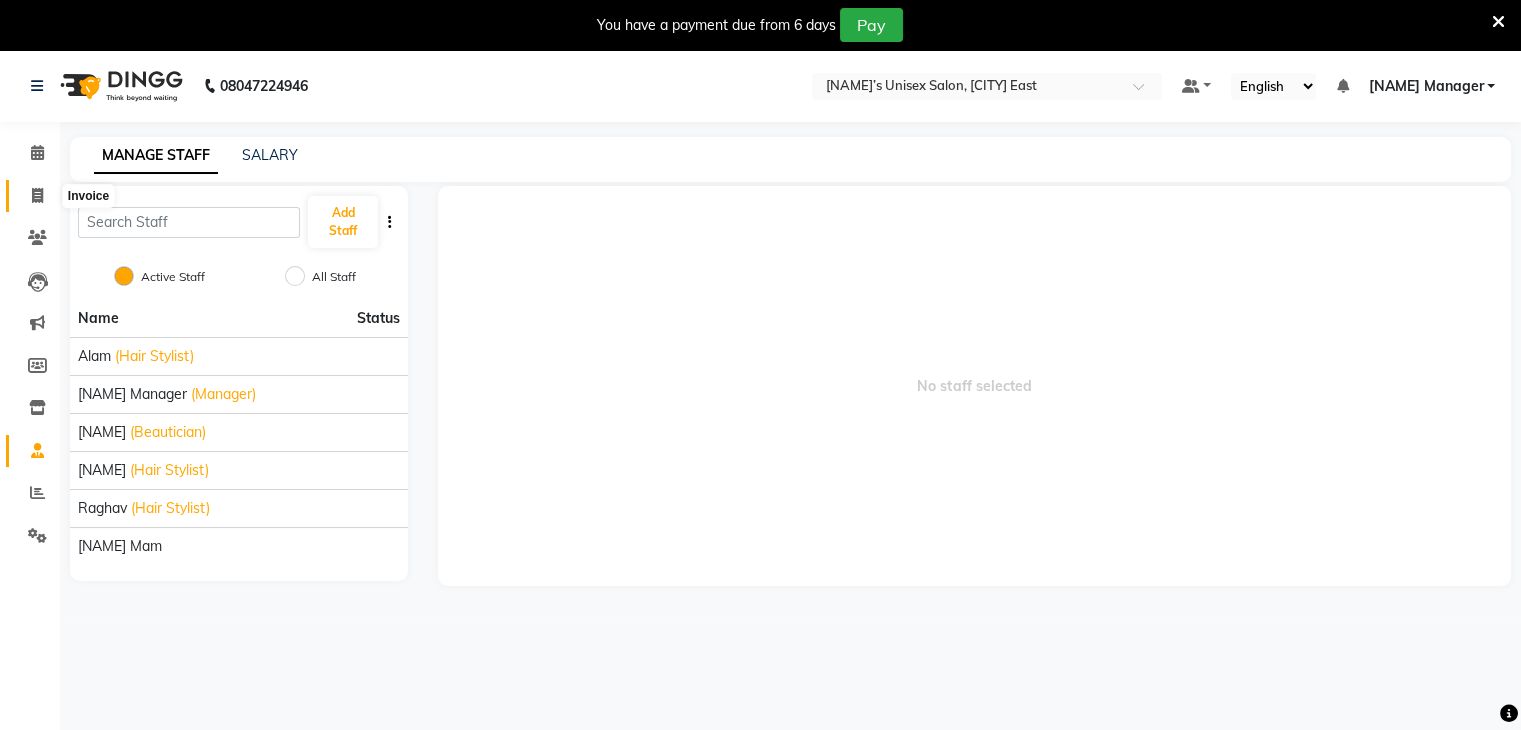 click 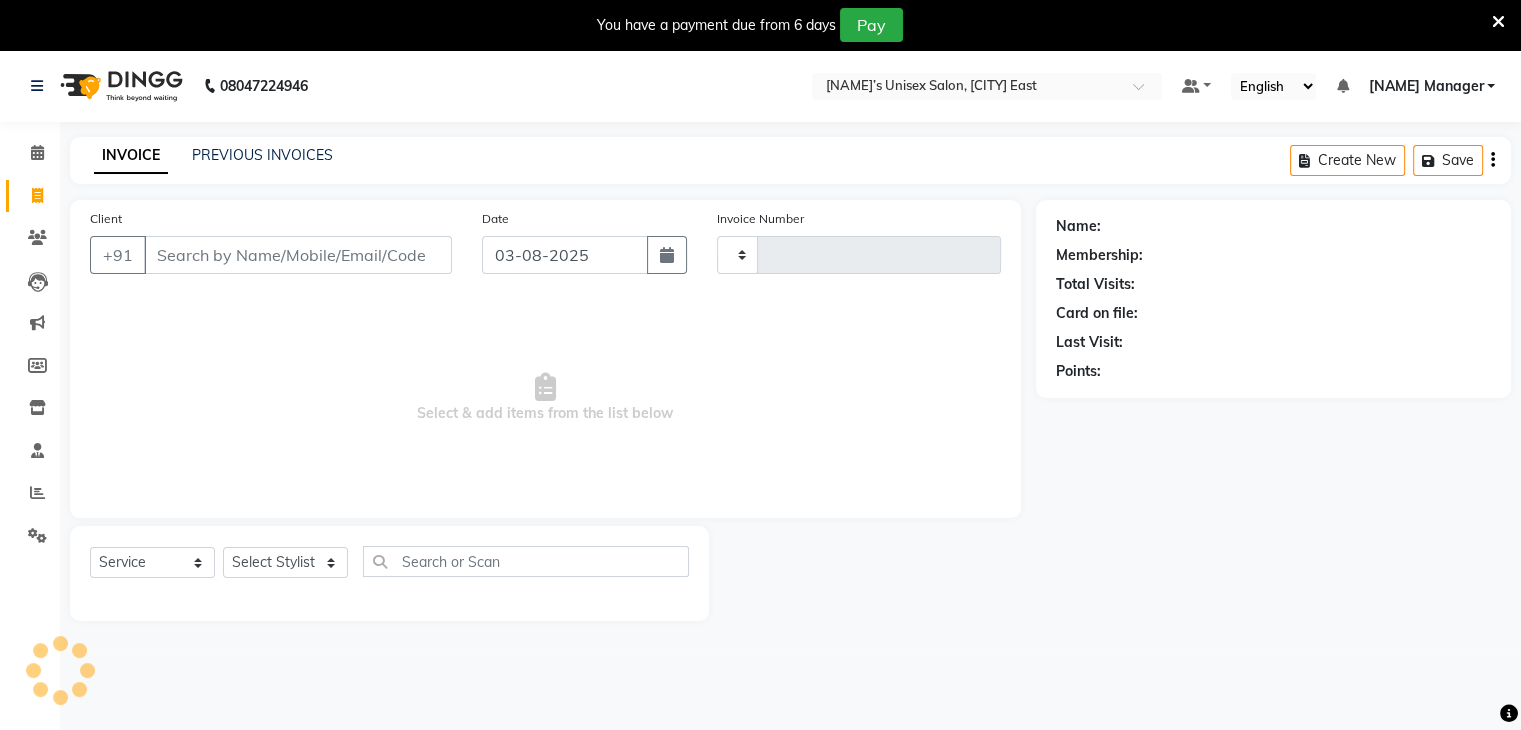 scroll, scrollTop: 50, scrollLeft: 0, axis: vertical 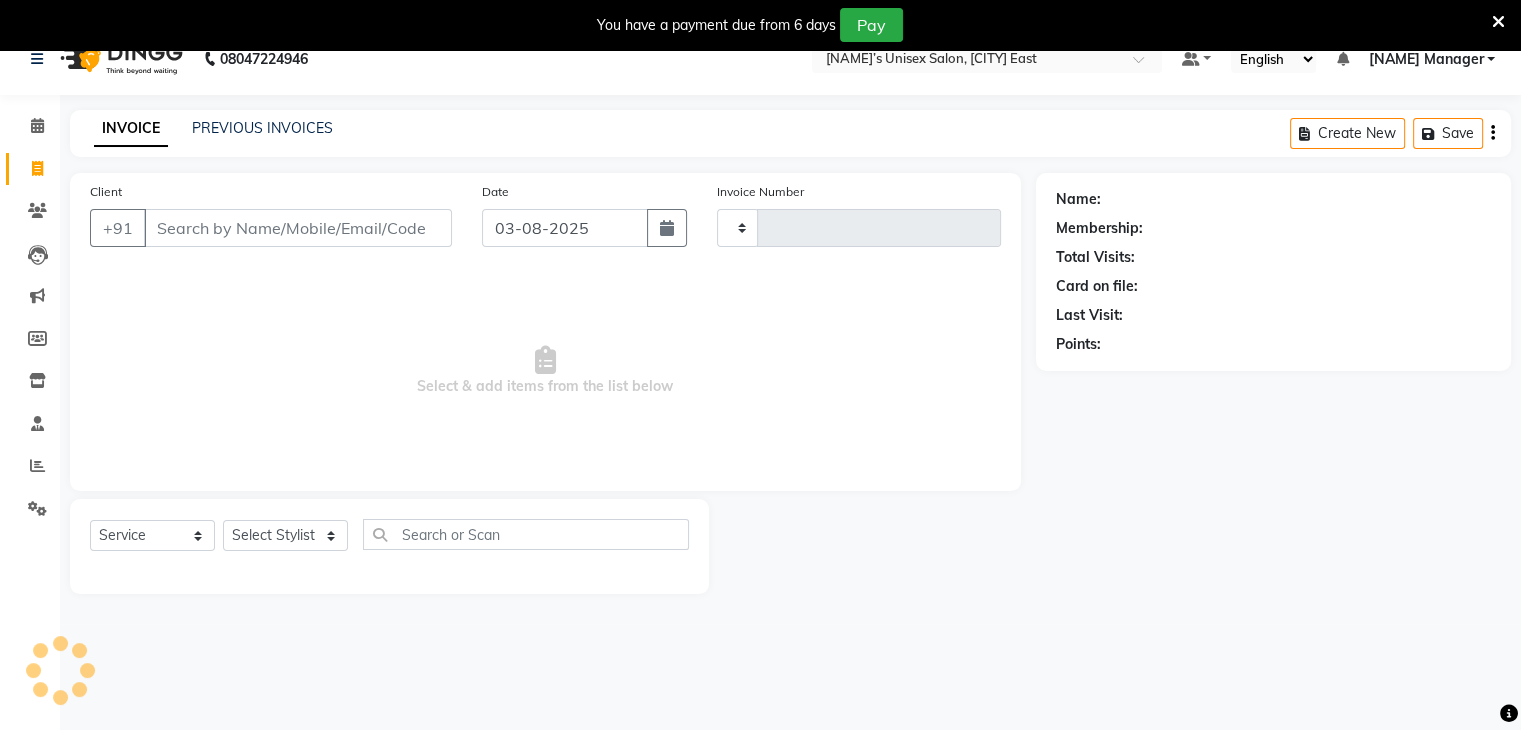 type on "0034" 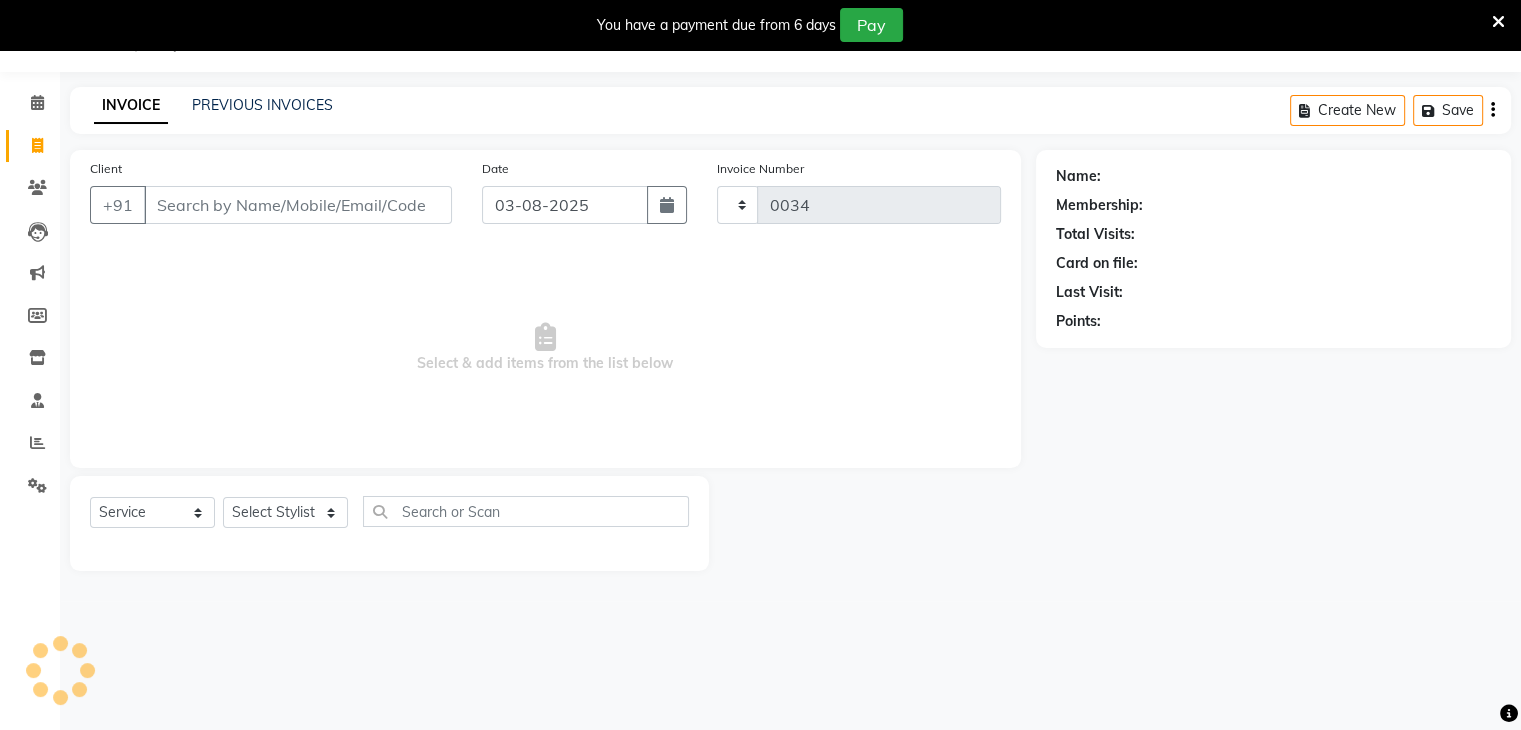 select on "8637" 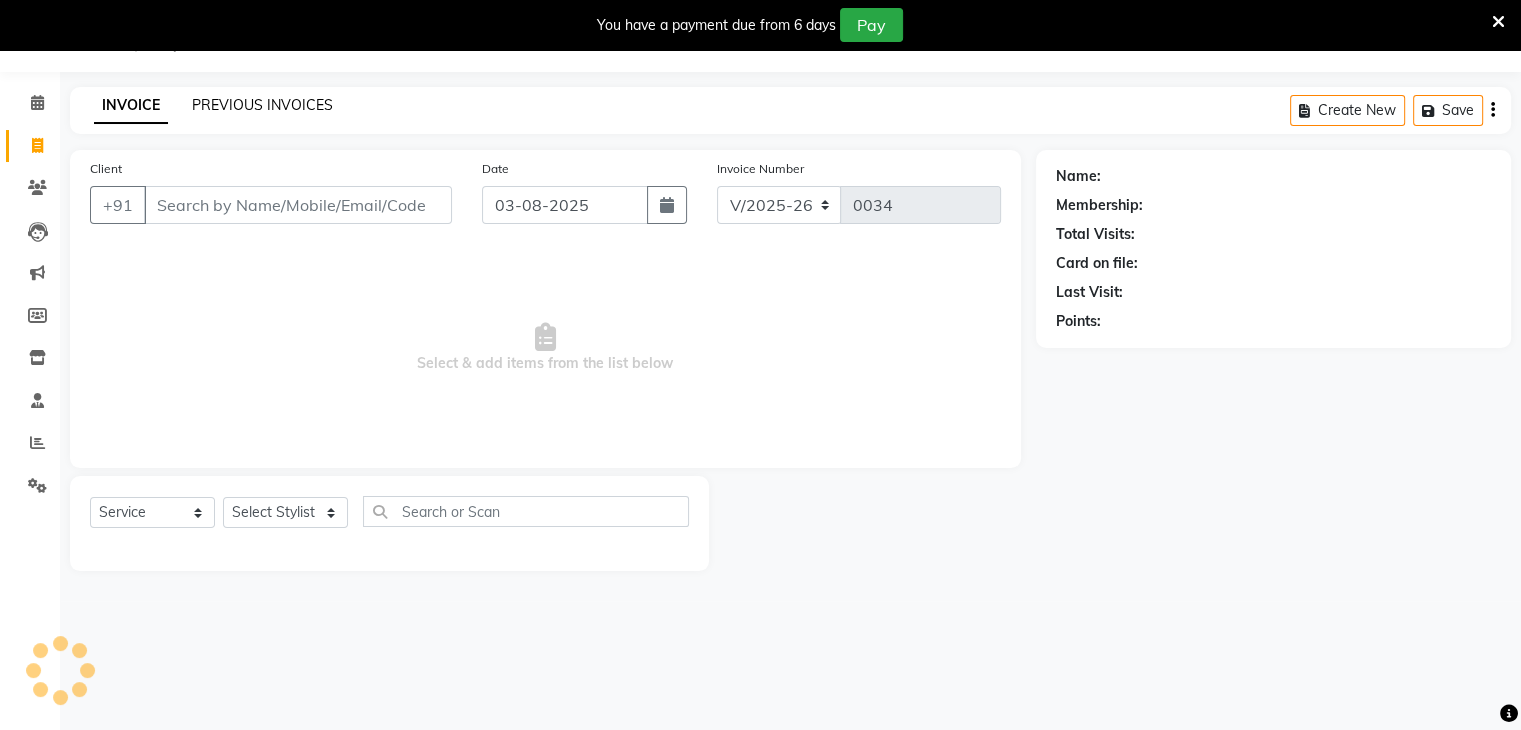 click on "PREVIOUS INVOICES" 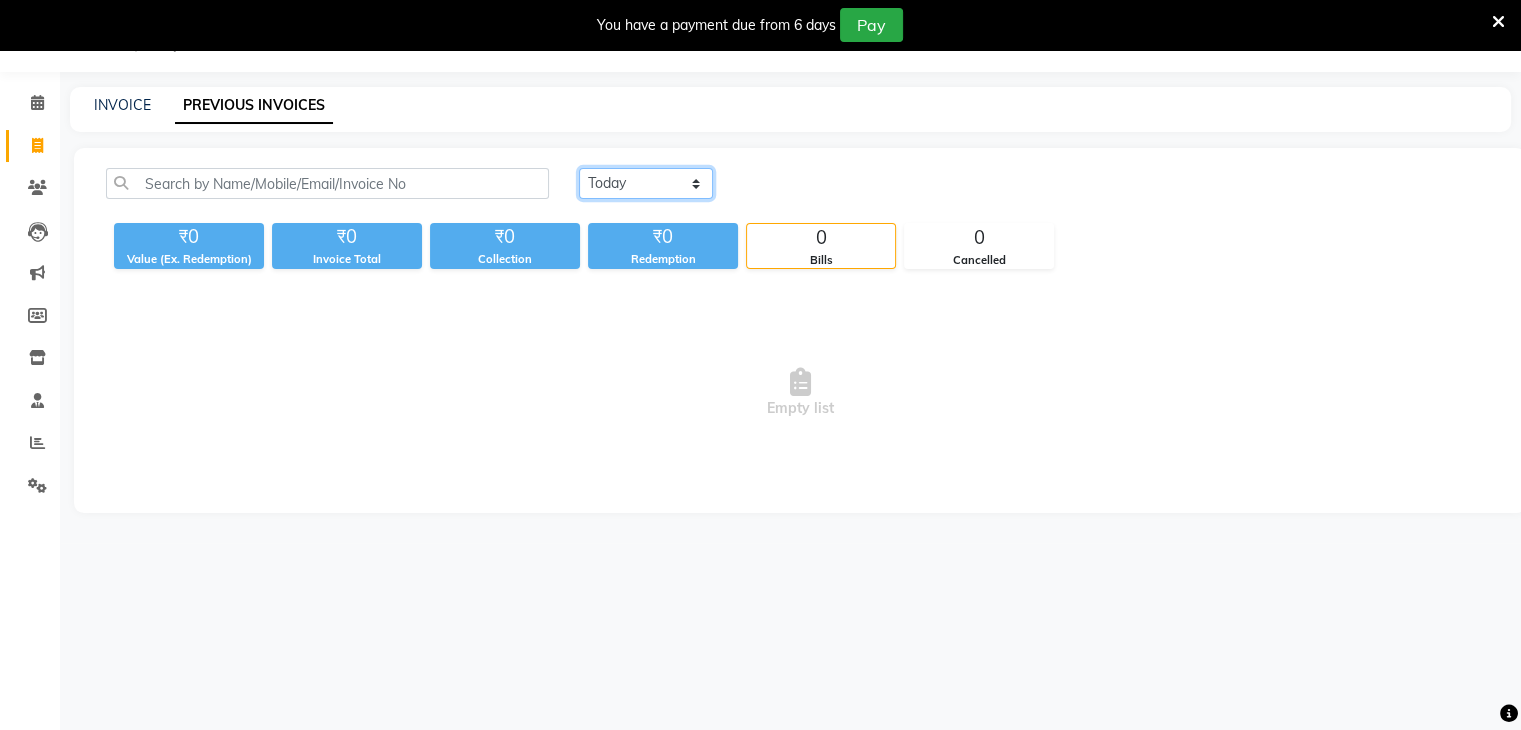 click on "Today Yesterday Custom Range" 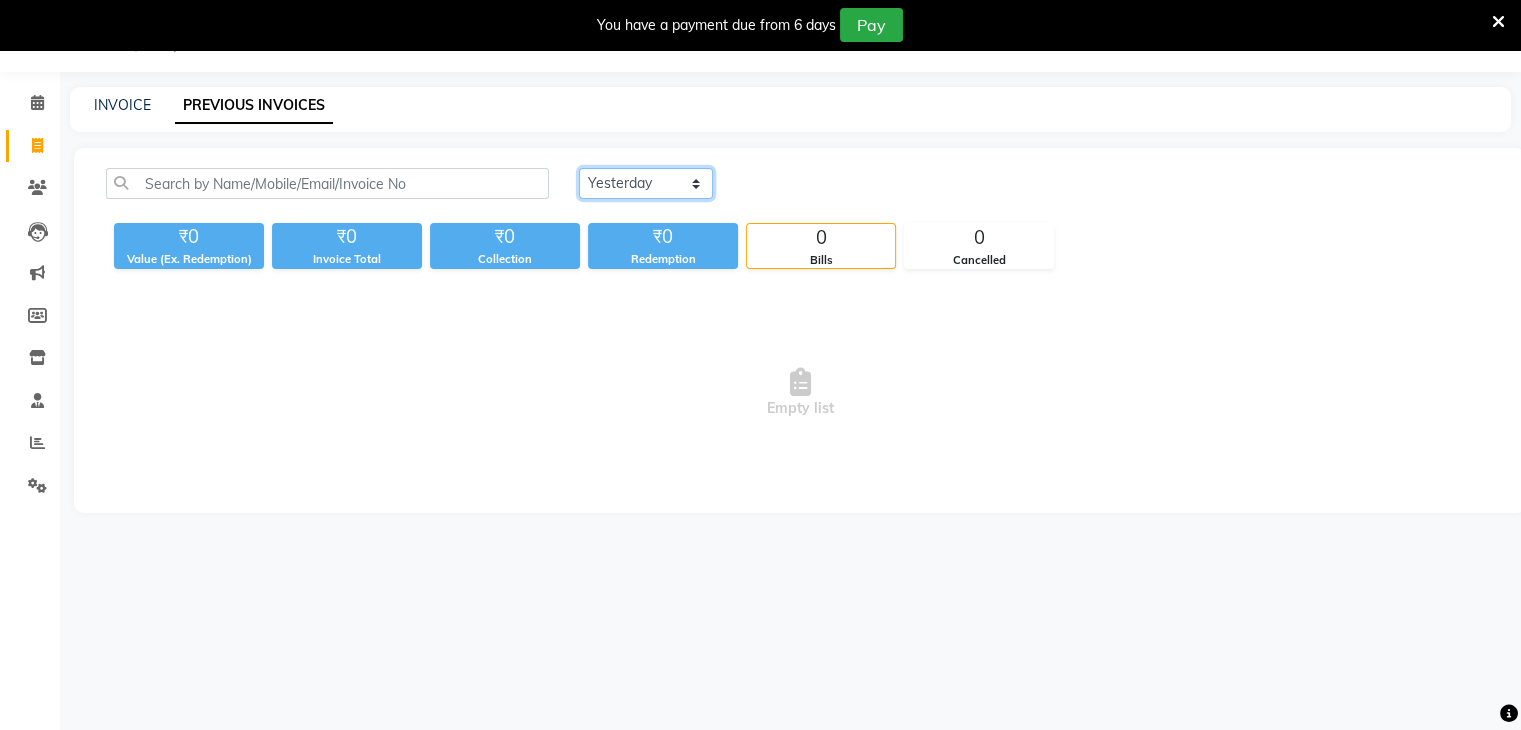 click on "Today Yesterday Custom Range" 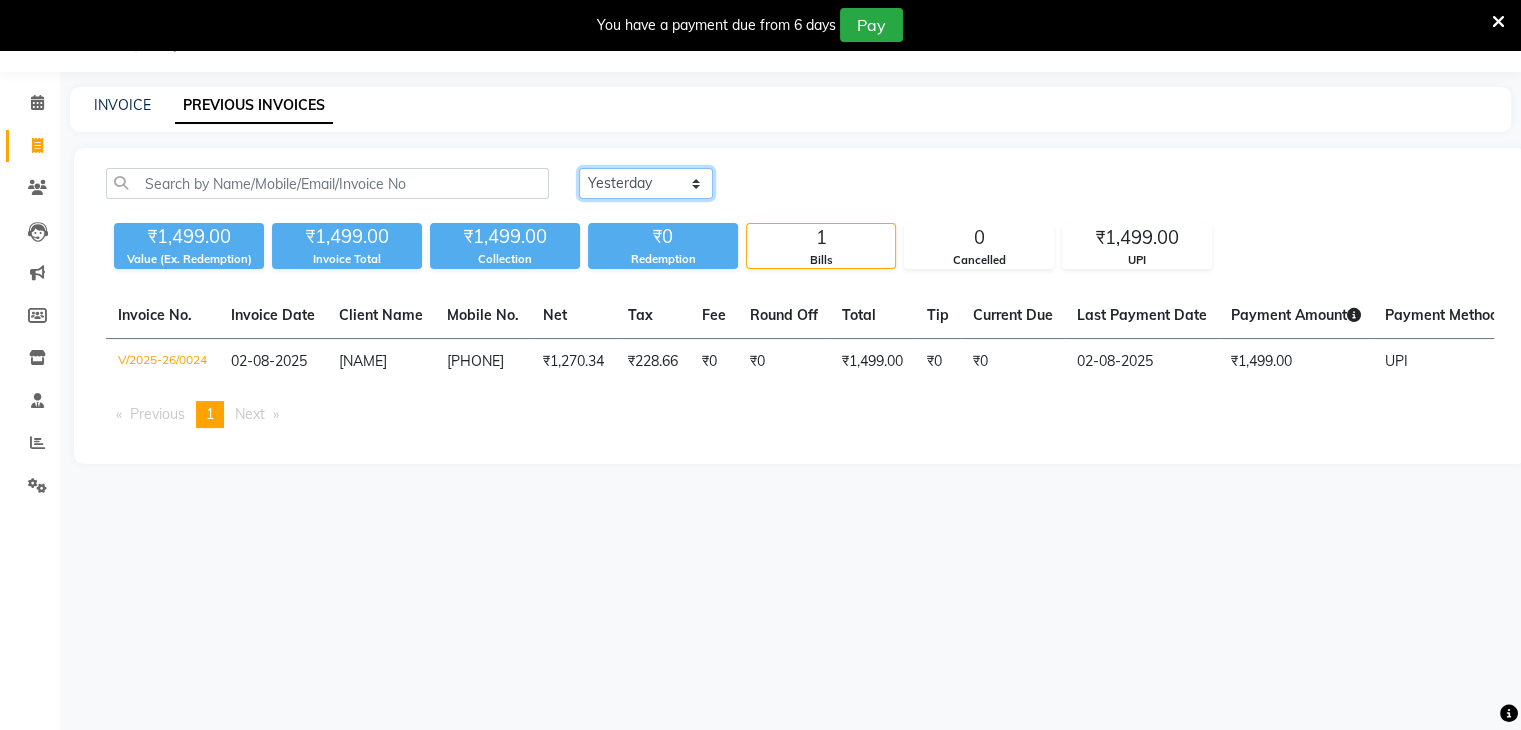 click on "Today Yesterday Custom Range" 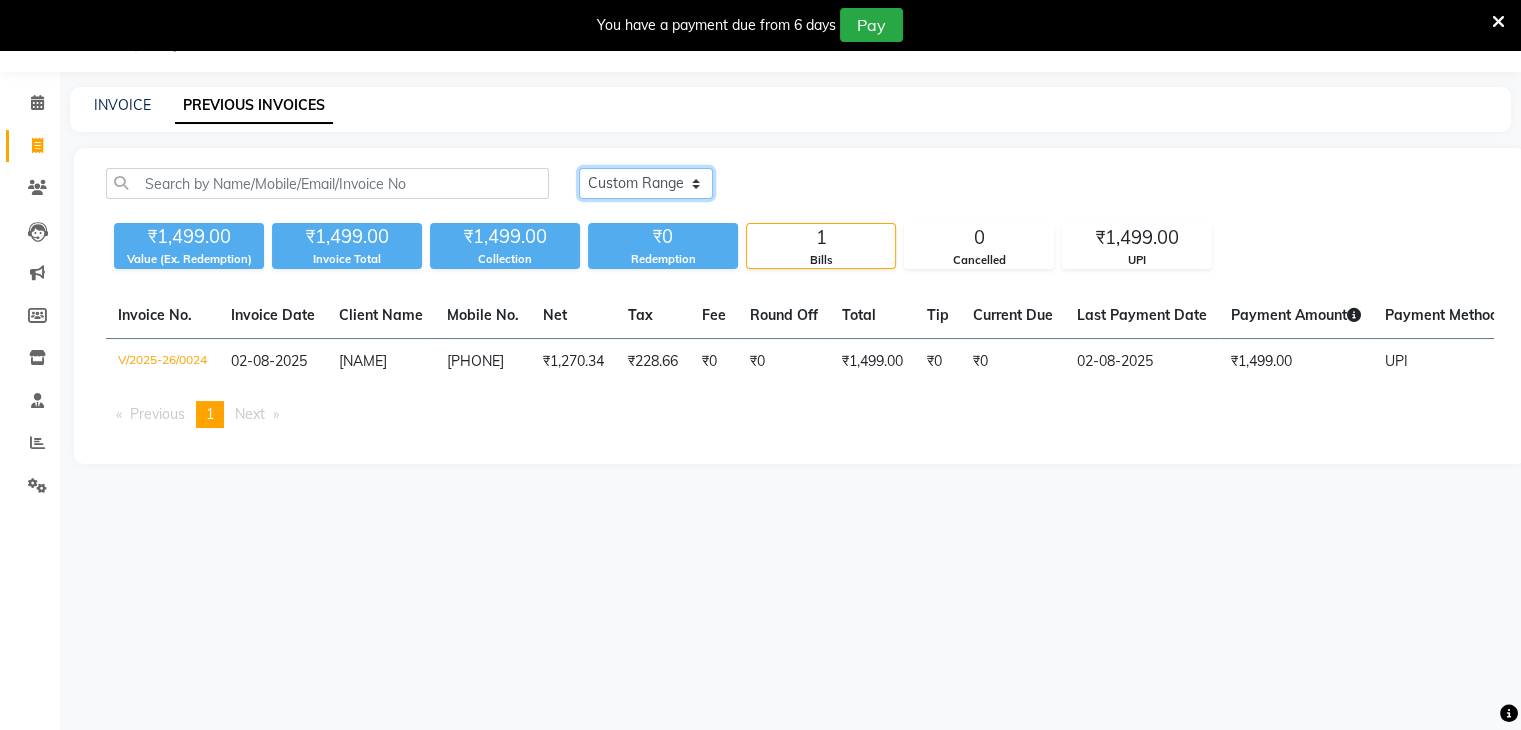 click on "Today Yesterday Custom Range" 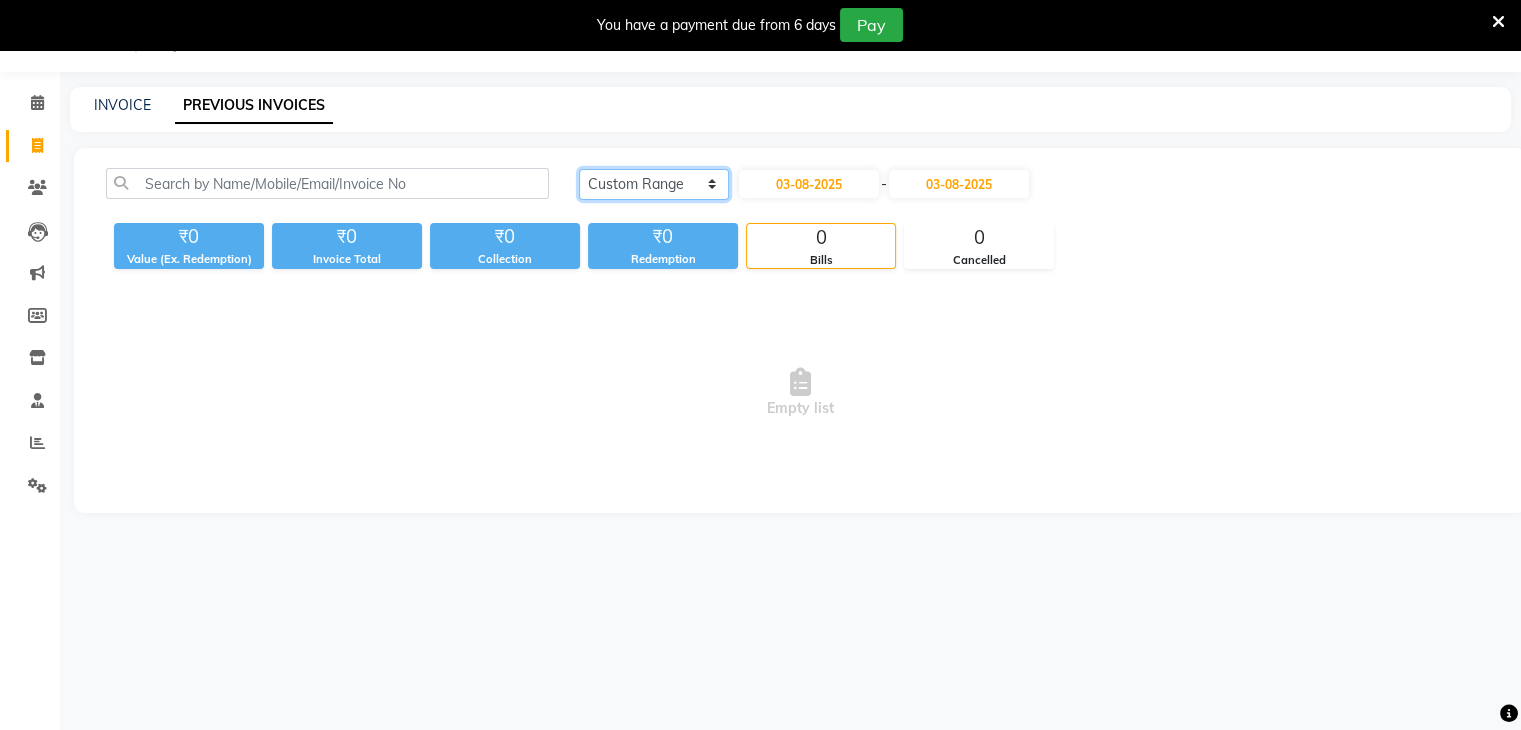 click on "Today Yesterday Custom Range" 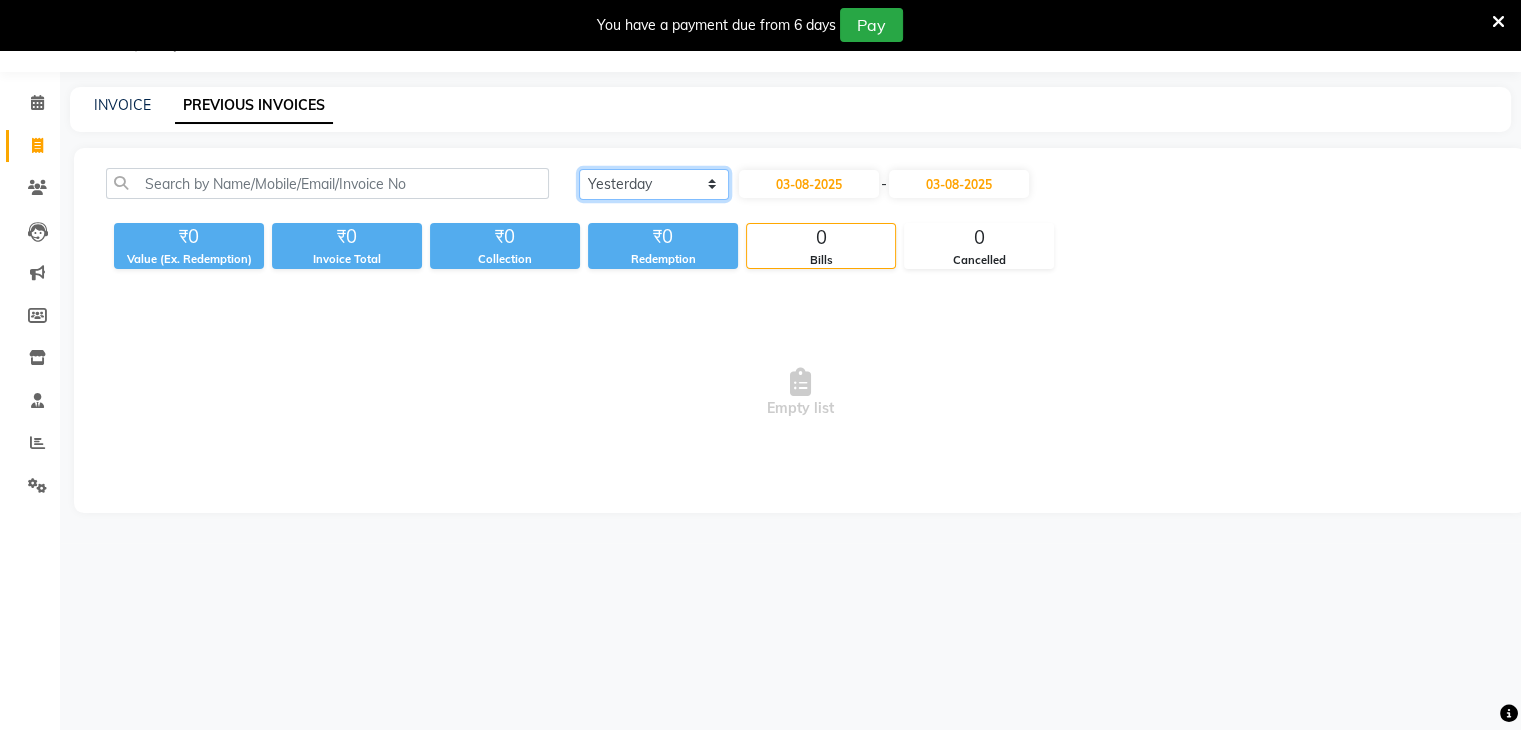 click on "Today Yesterday Custom Range" 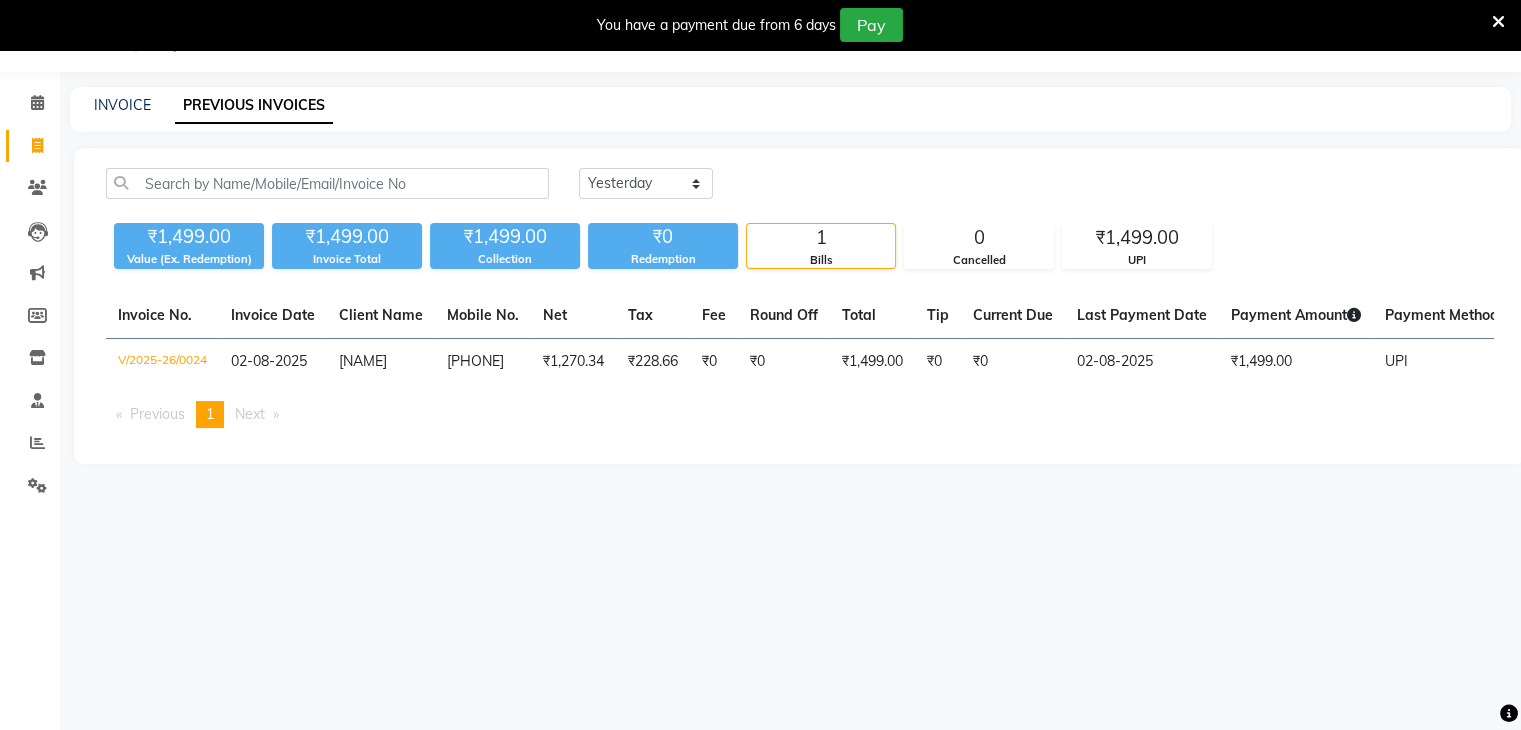 click on "₹0" 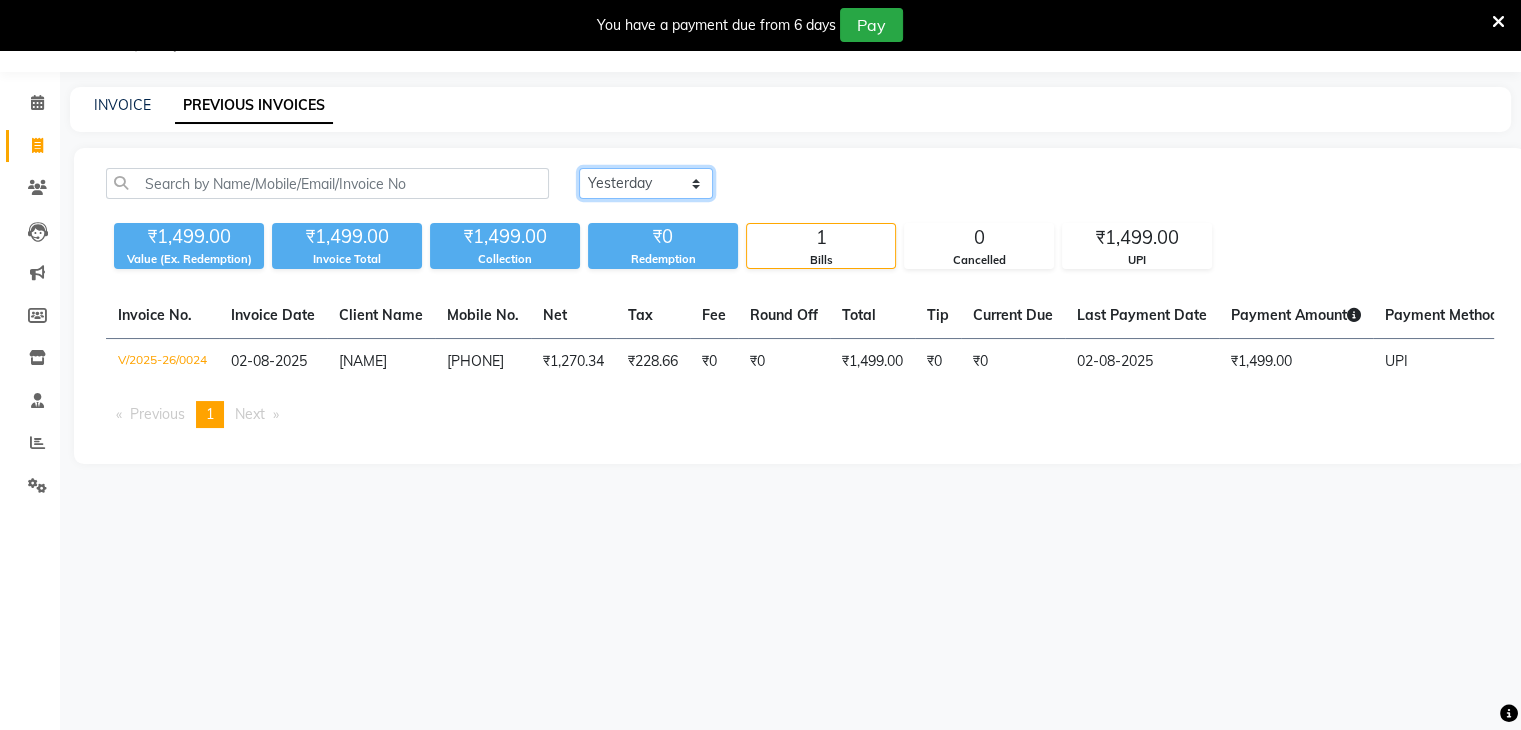 click on "Today Yesterday Custom Range" 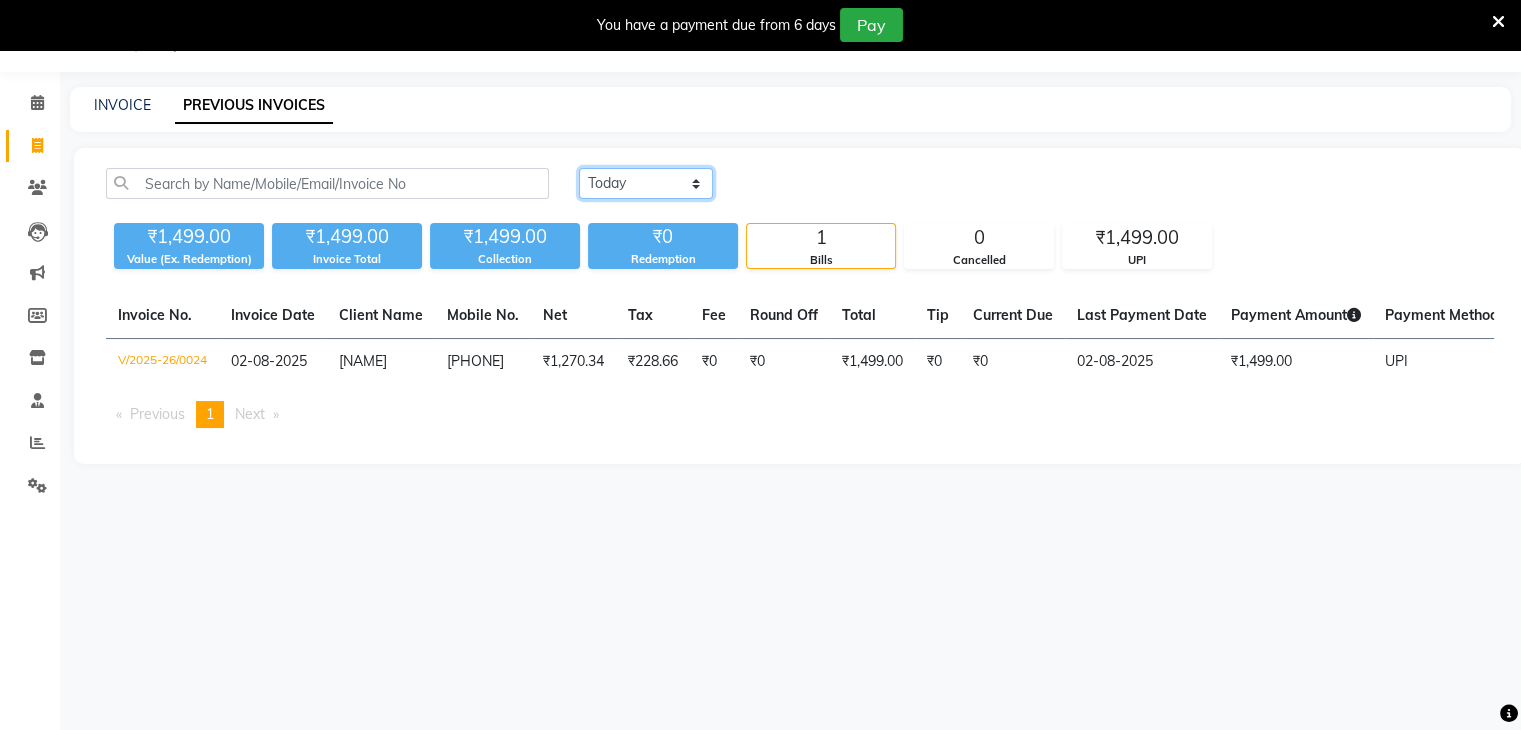 click on "Today Yesterday Custom Range" 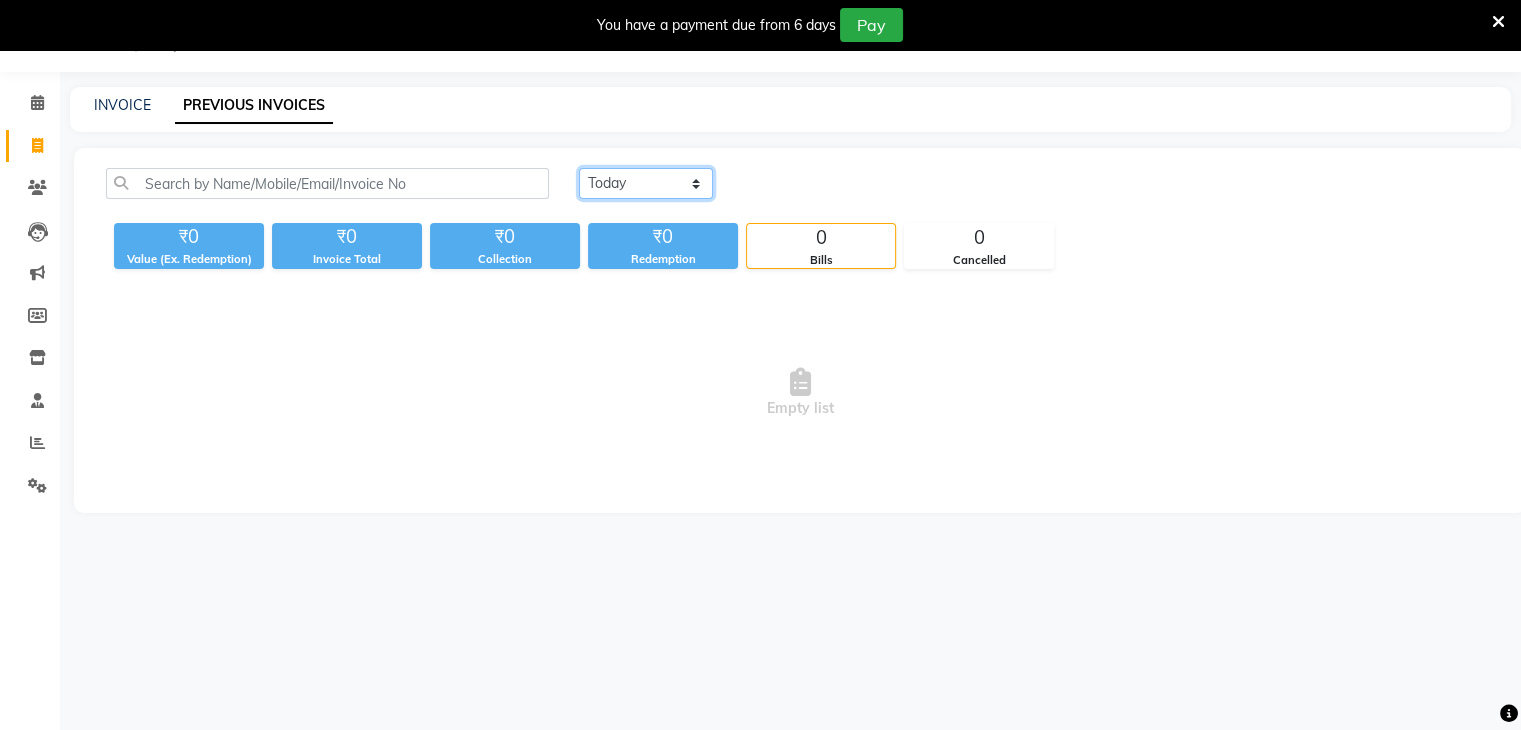 click on "Today Yesterday Custom Range" 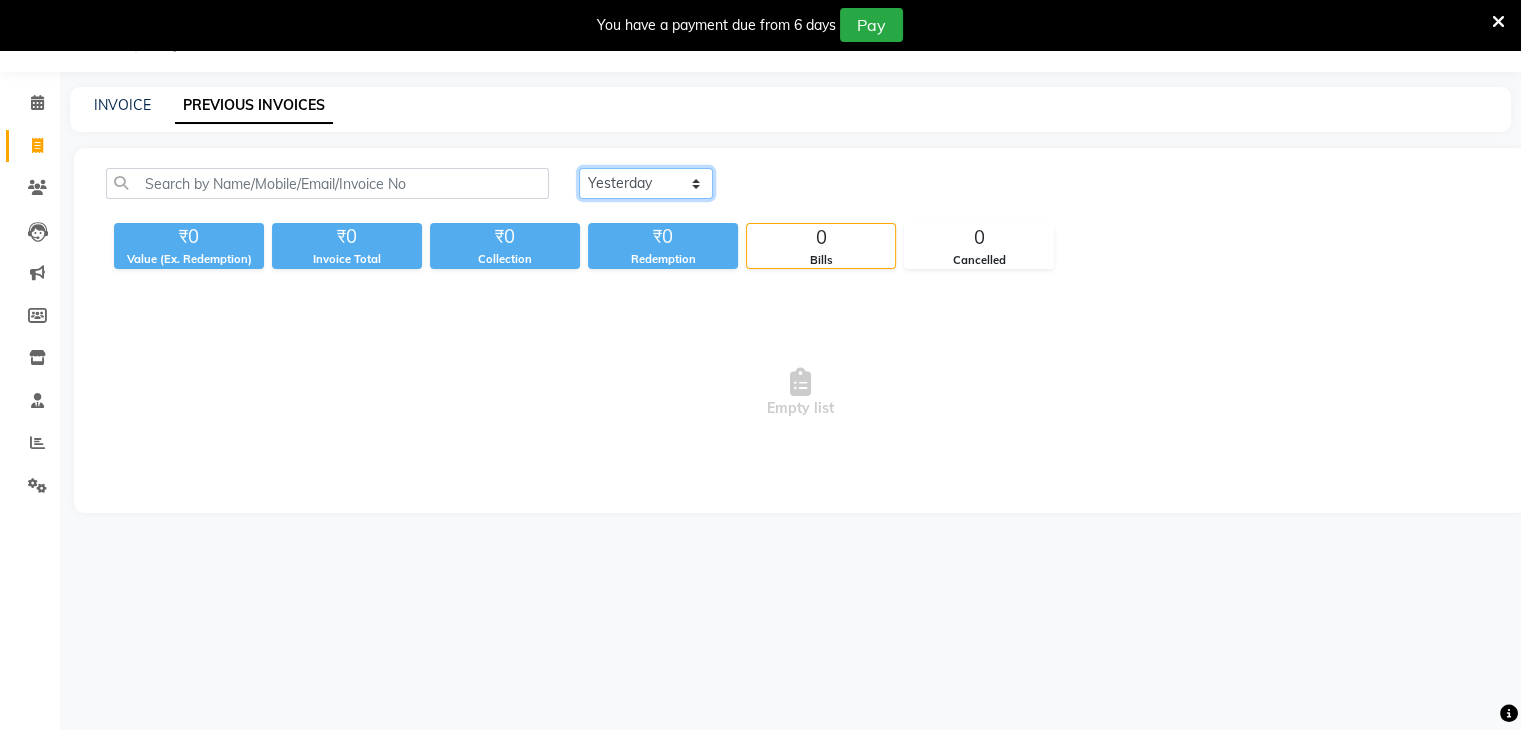 click on "Today Yesterday Custom Range" 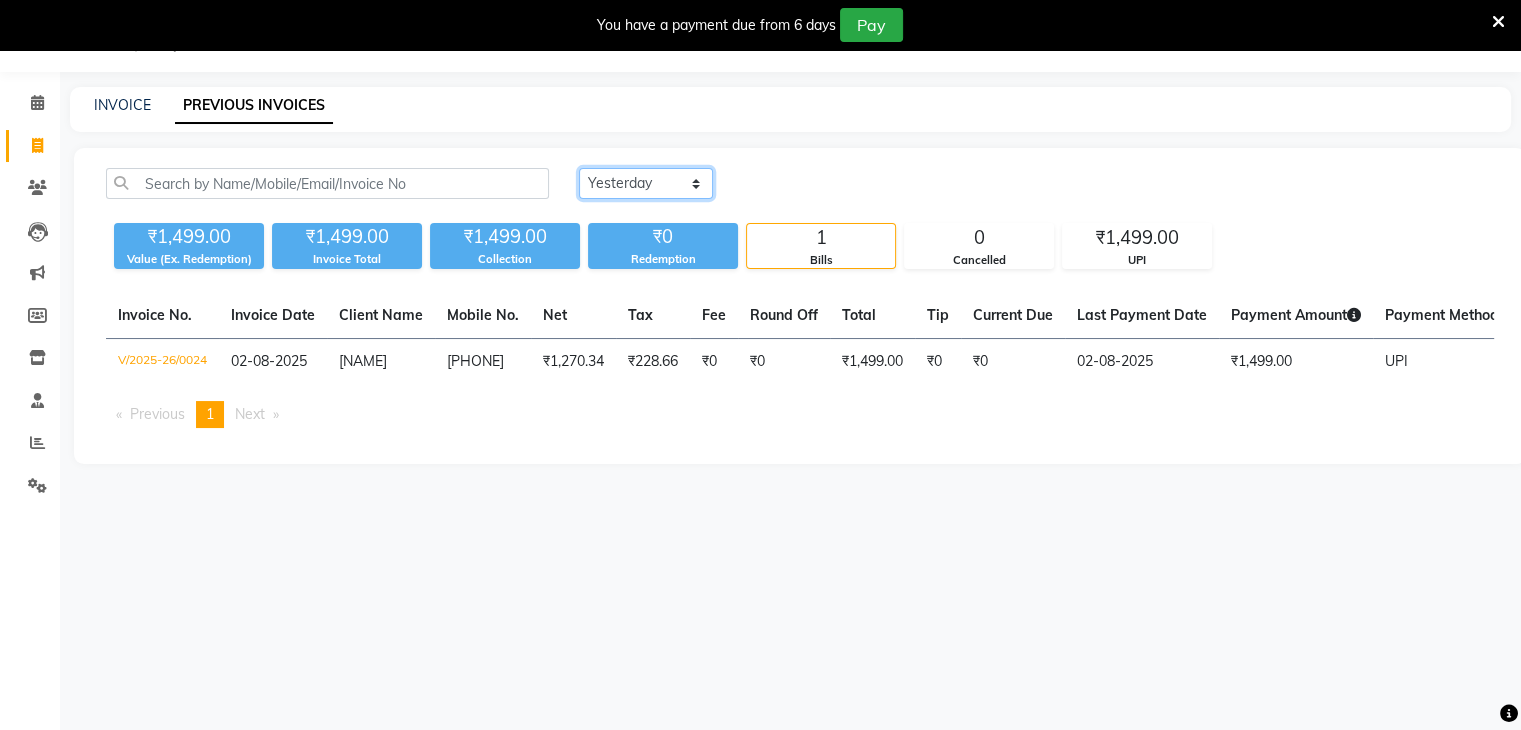 click on "Today Yesterday Custom Range" 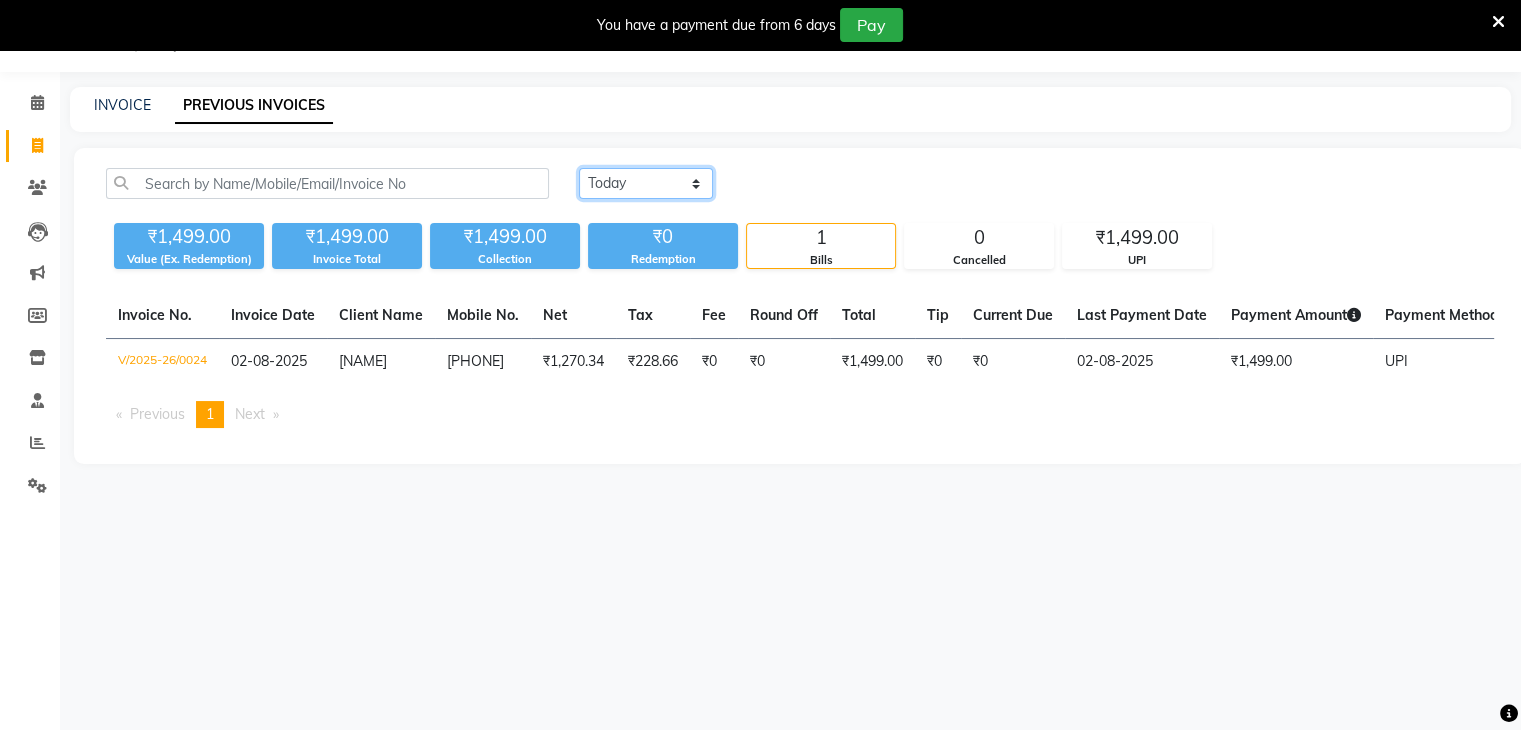 click on "Today Yesterday Custom Range" 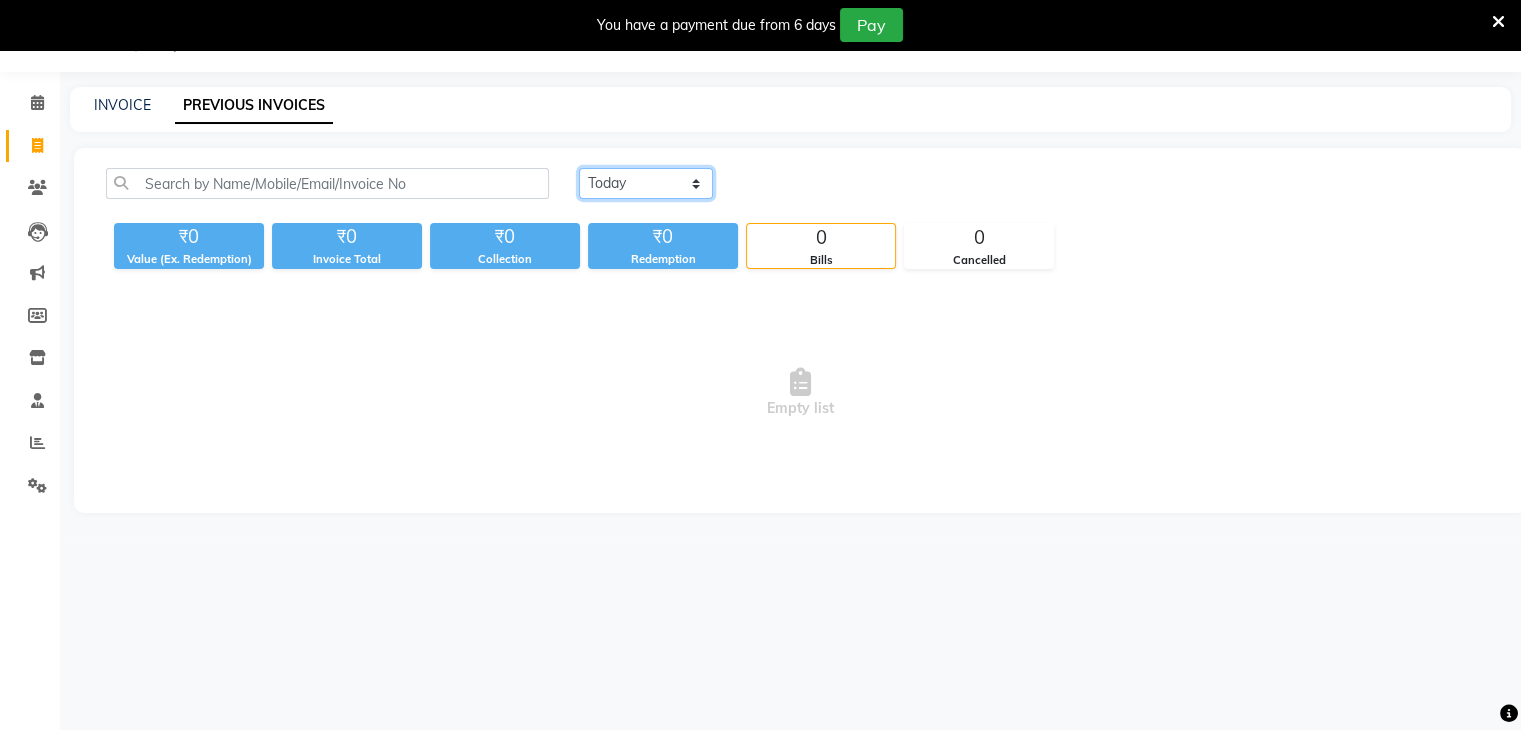 click on "Today Yesterday Custom Range" 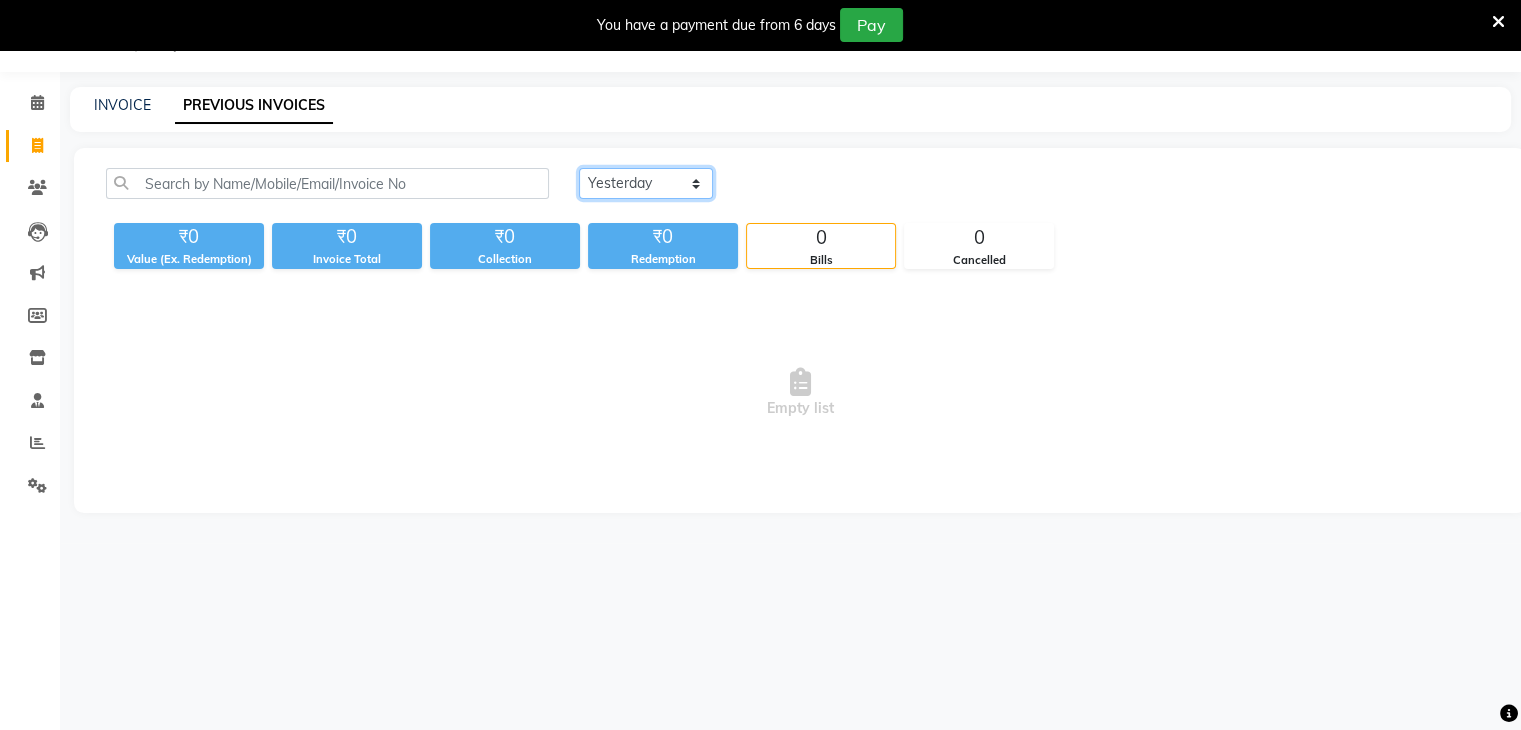 click on "Today Yesterday Custom Range" 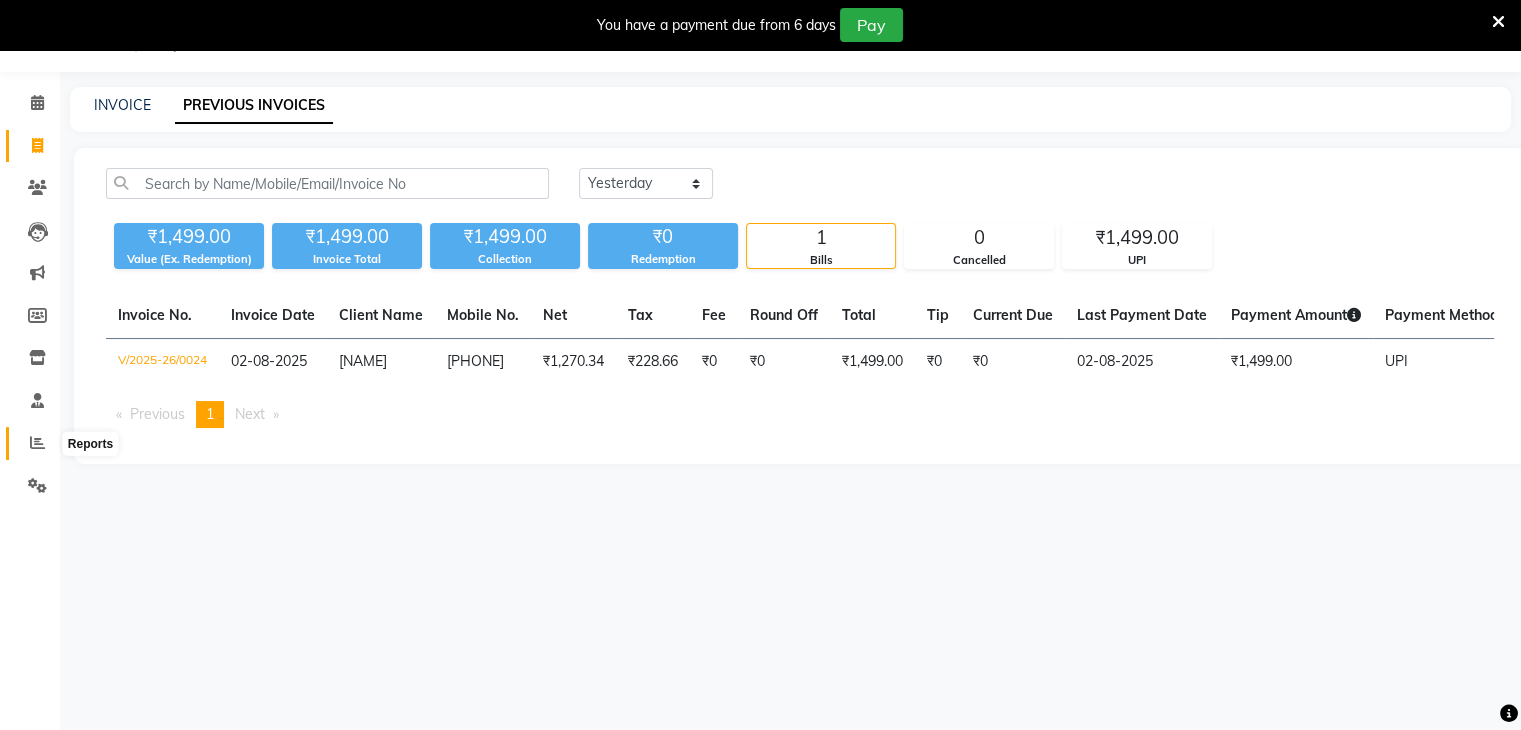 click 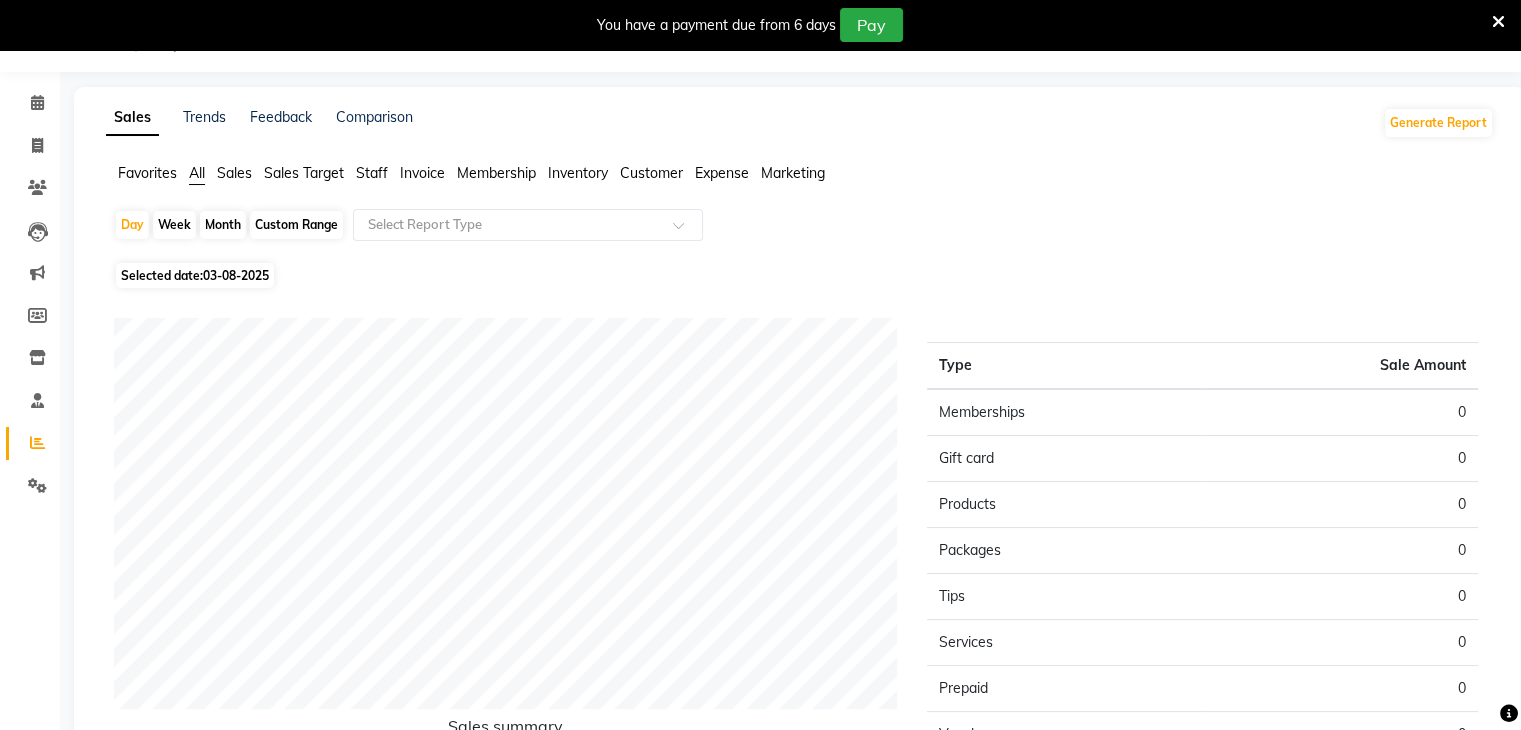 click on "03-08-2025" 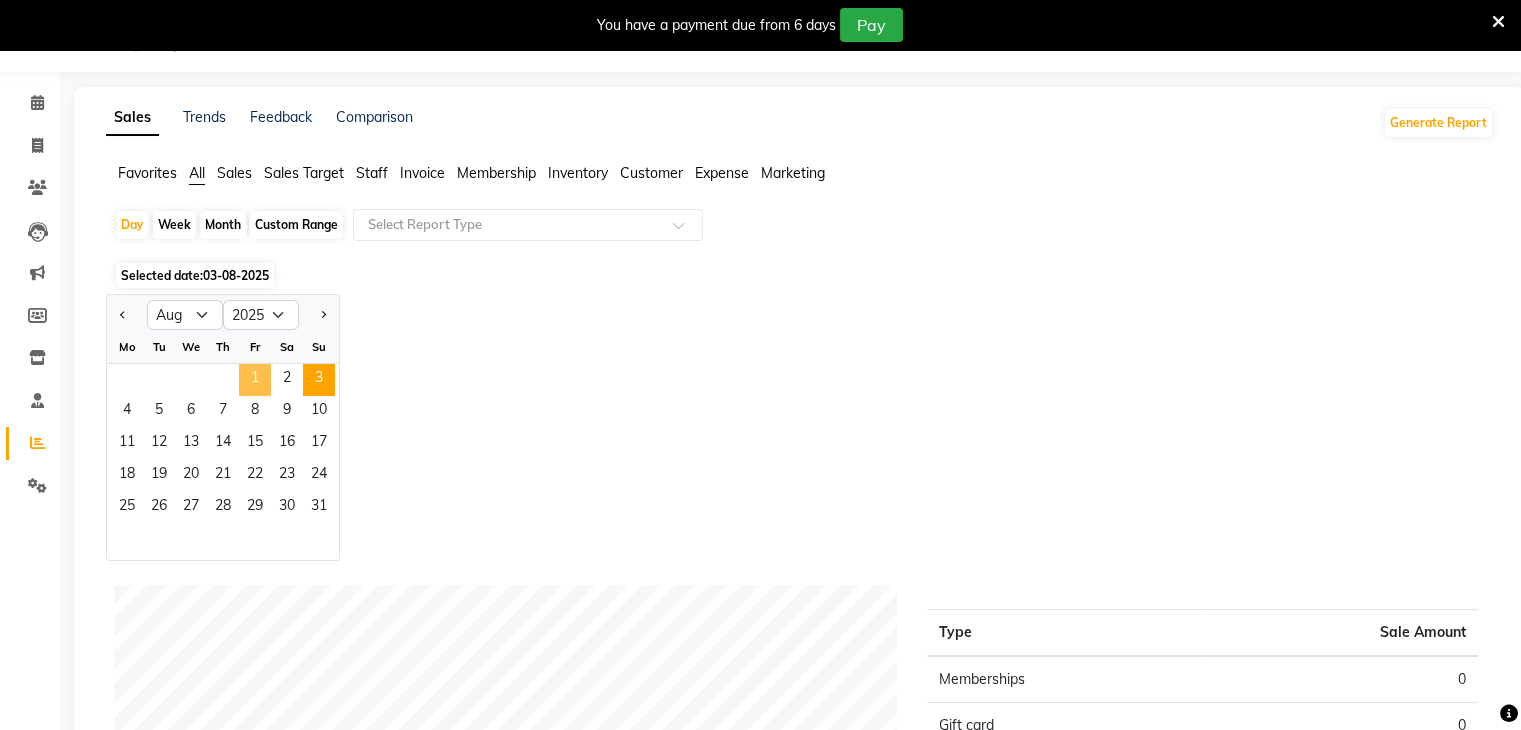 click on "1" 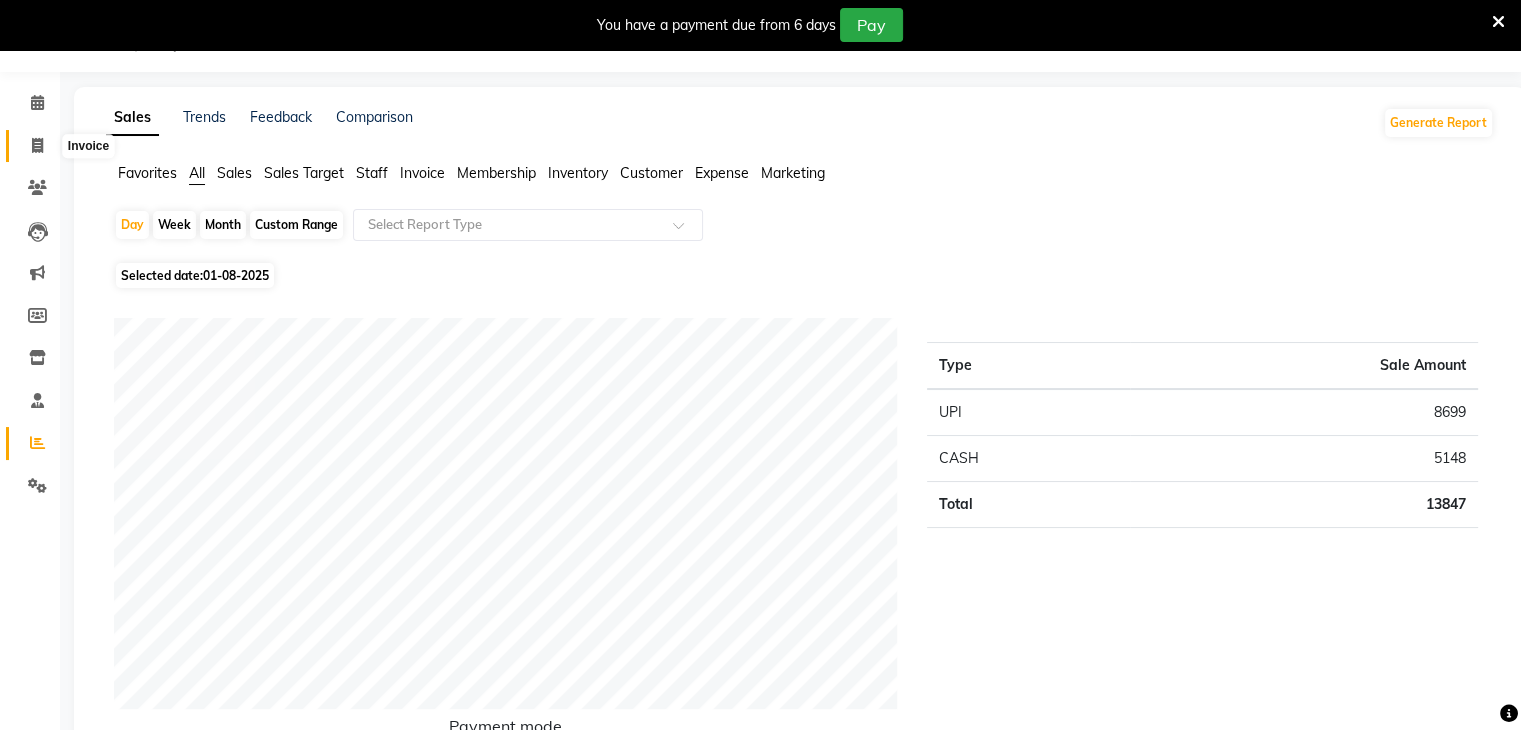 click 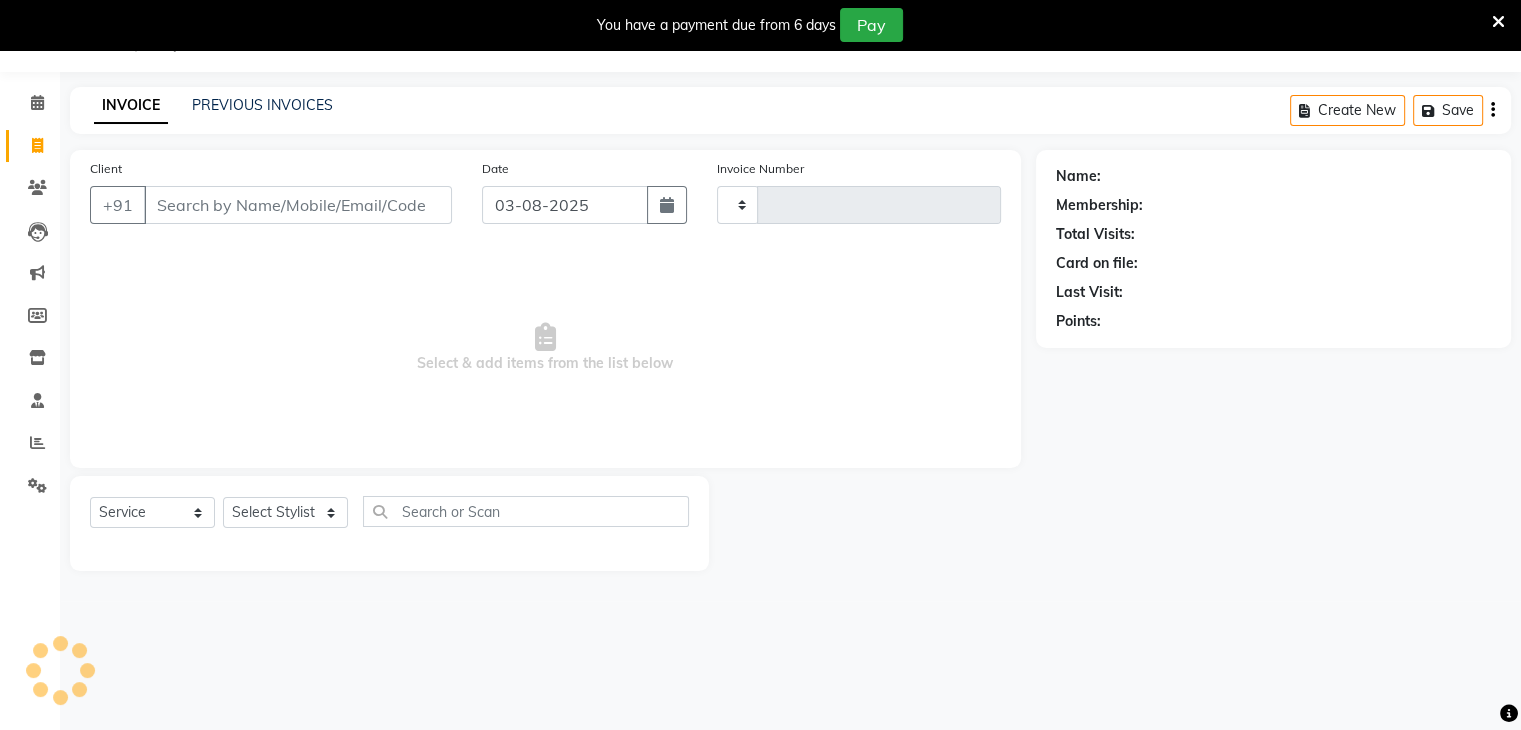 type on "0034" 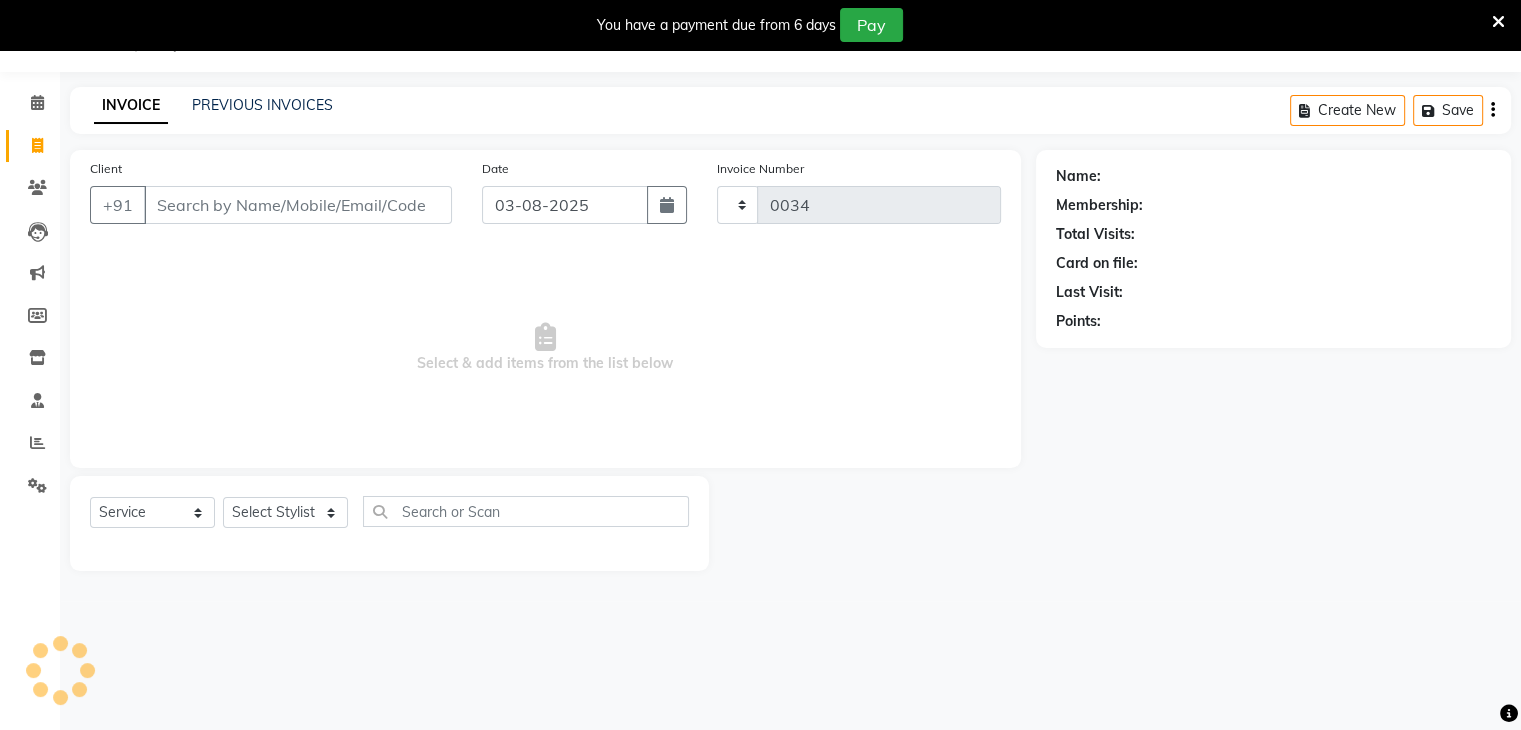 select on "8637" 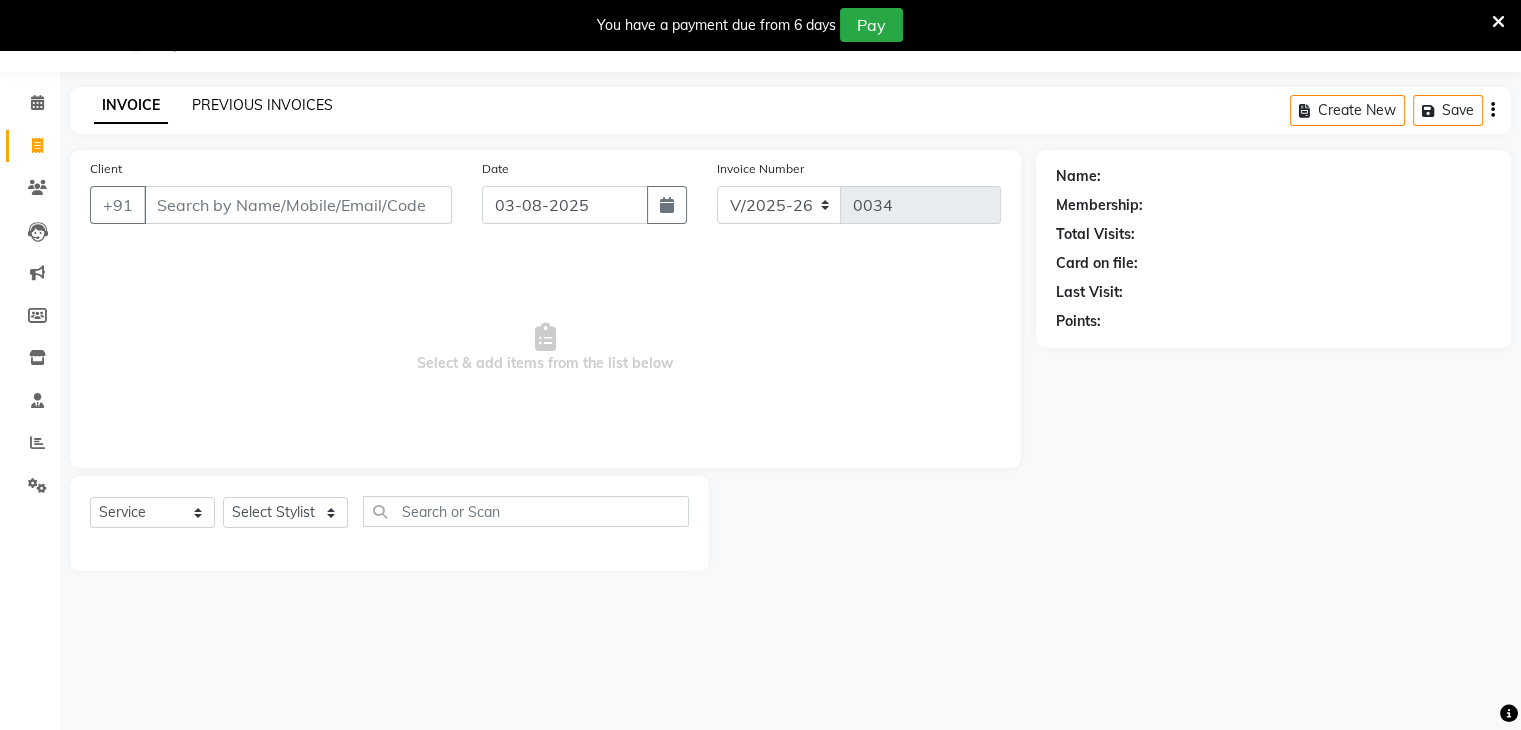 click on "PREVIOUS INVOICES" 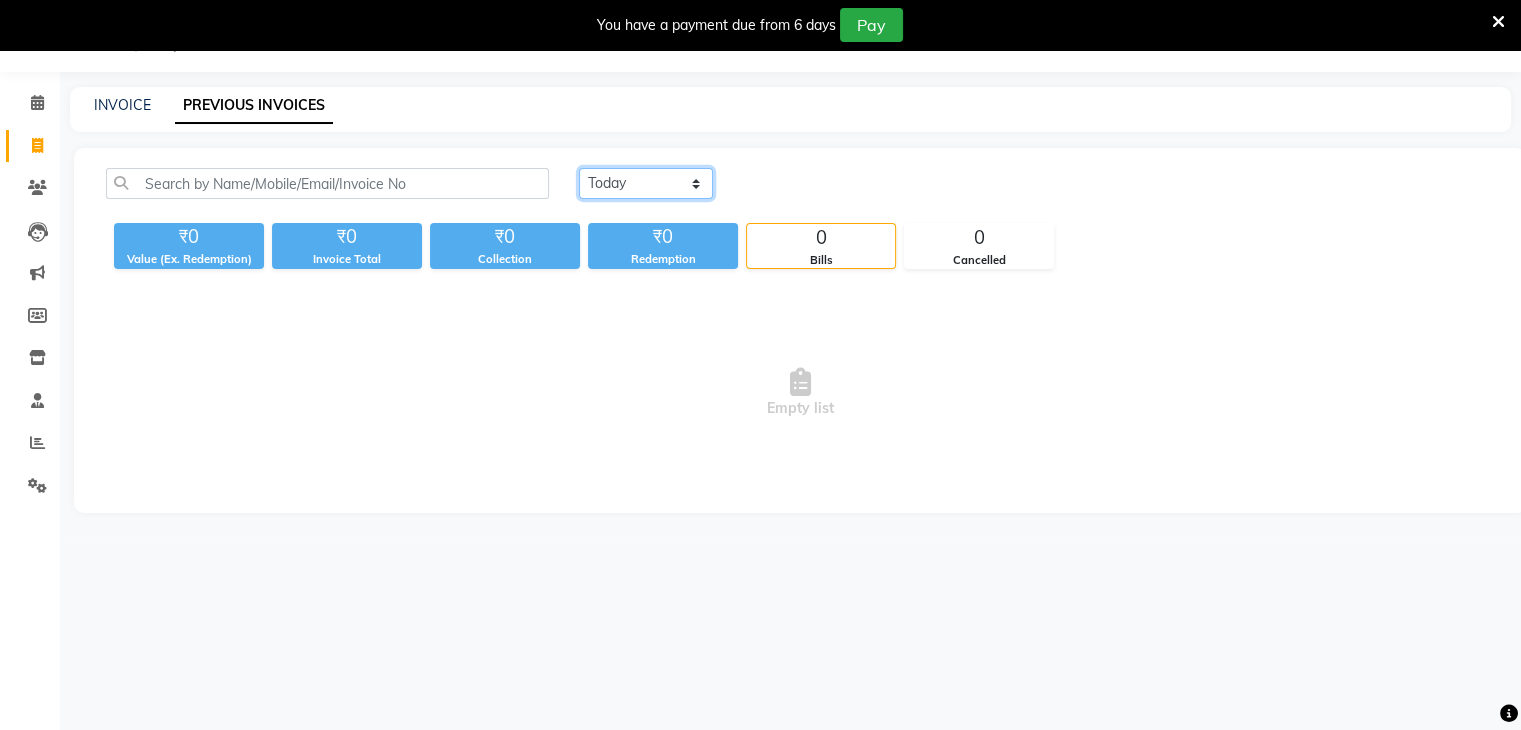 click on "Today Yesterday Custom Range" 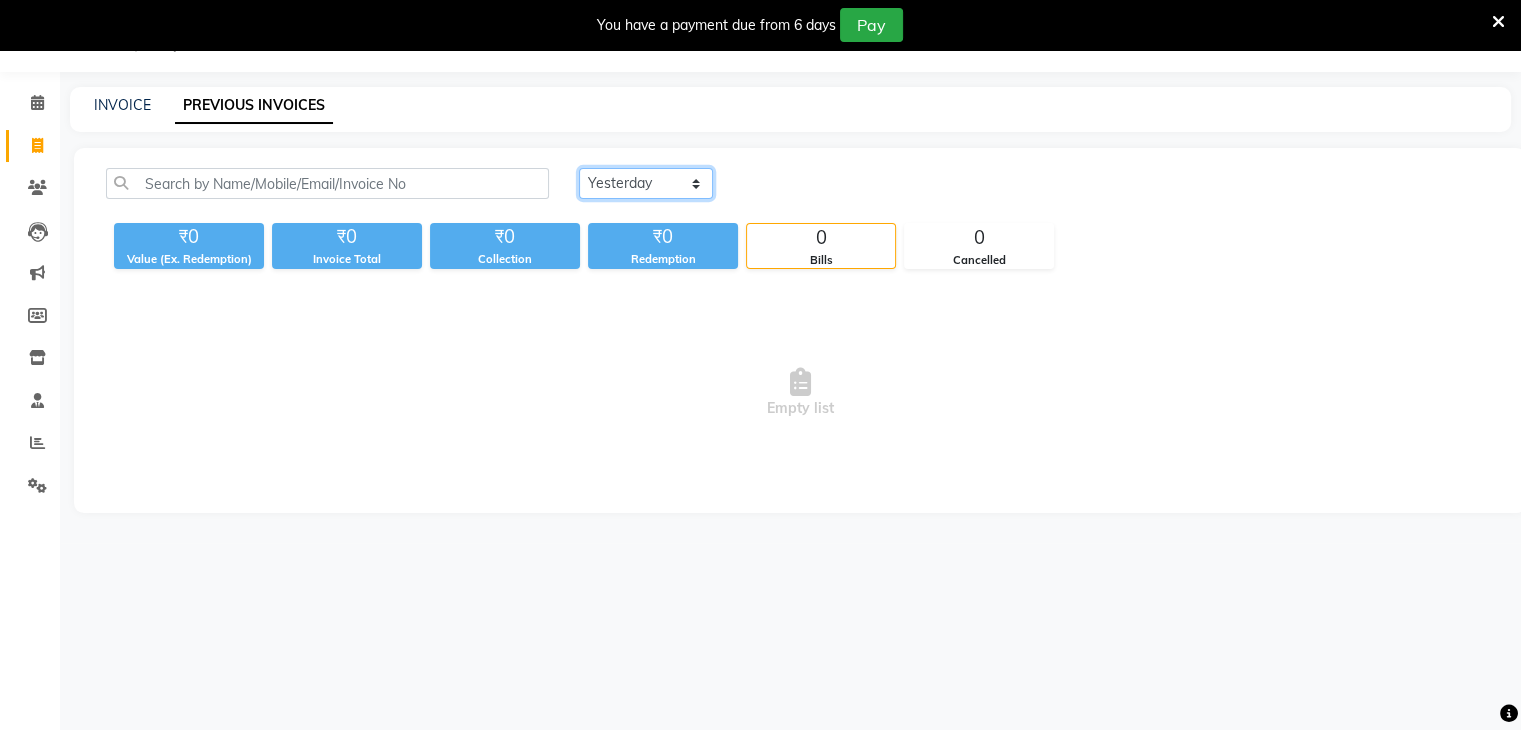 click on "Today Yesterday Custom Range" 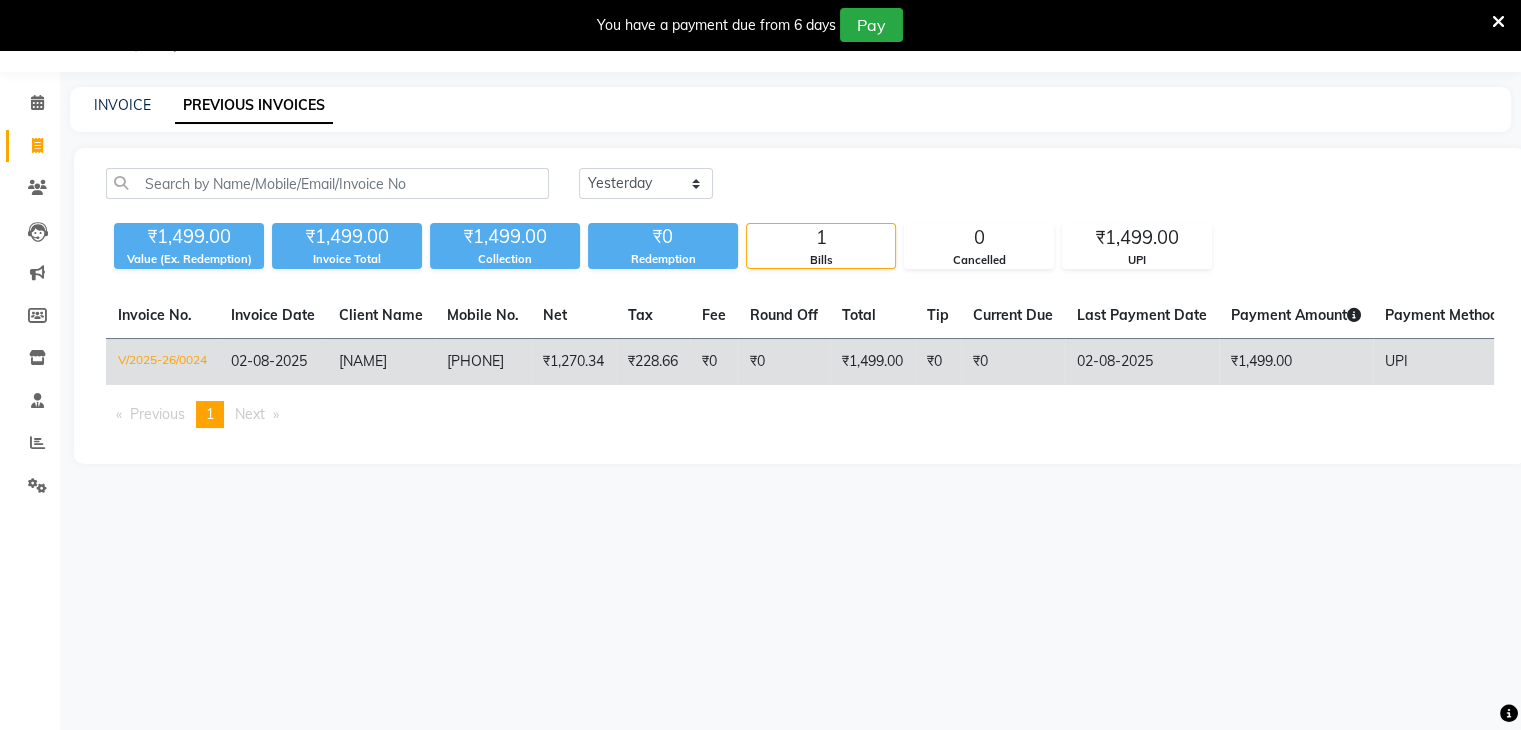 click on "₹1,270.34" 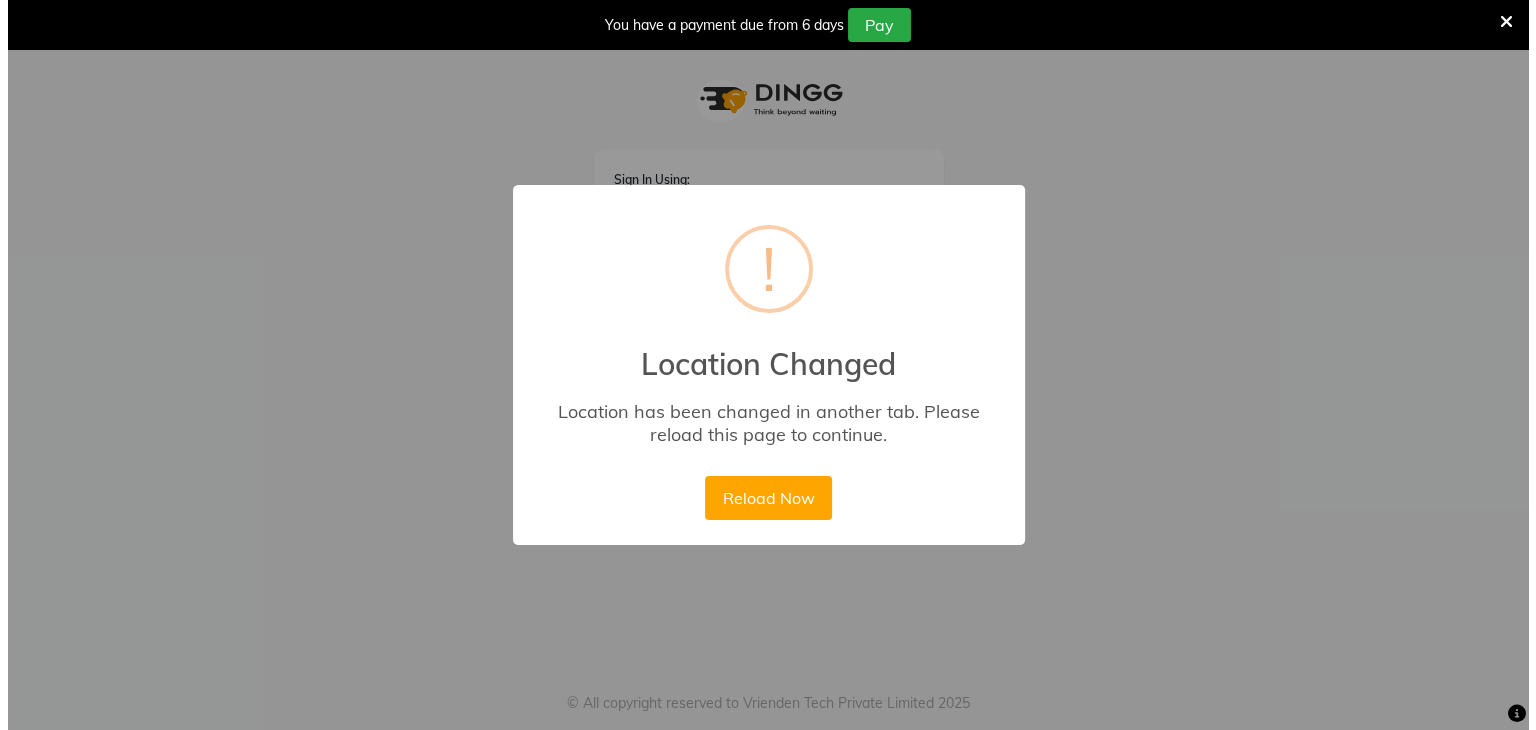 scroll, scrollTop: 0, scrollLeft: 0, axis: both 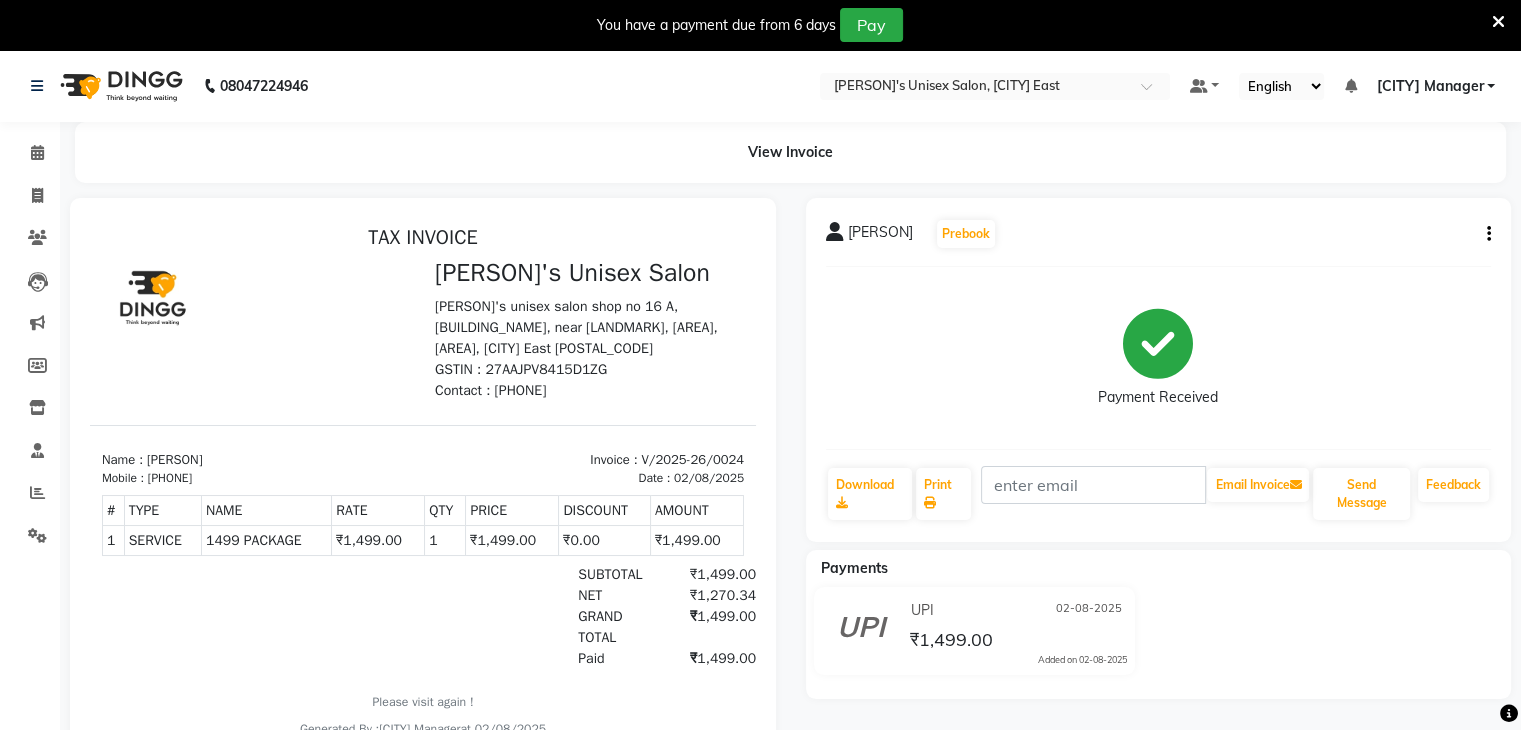 click 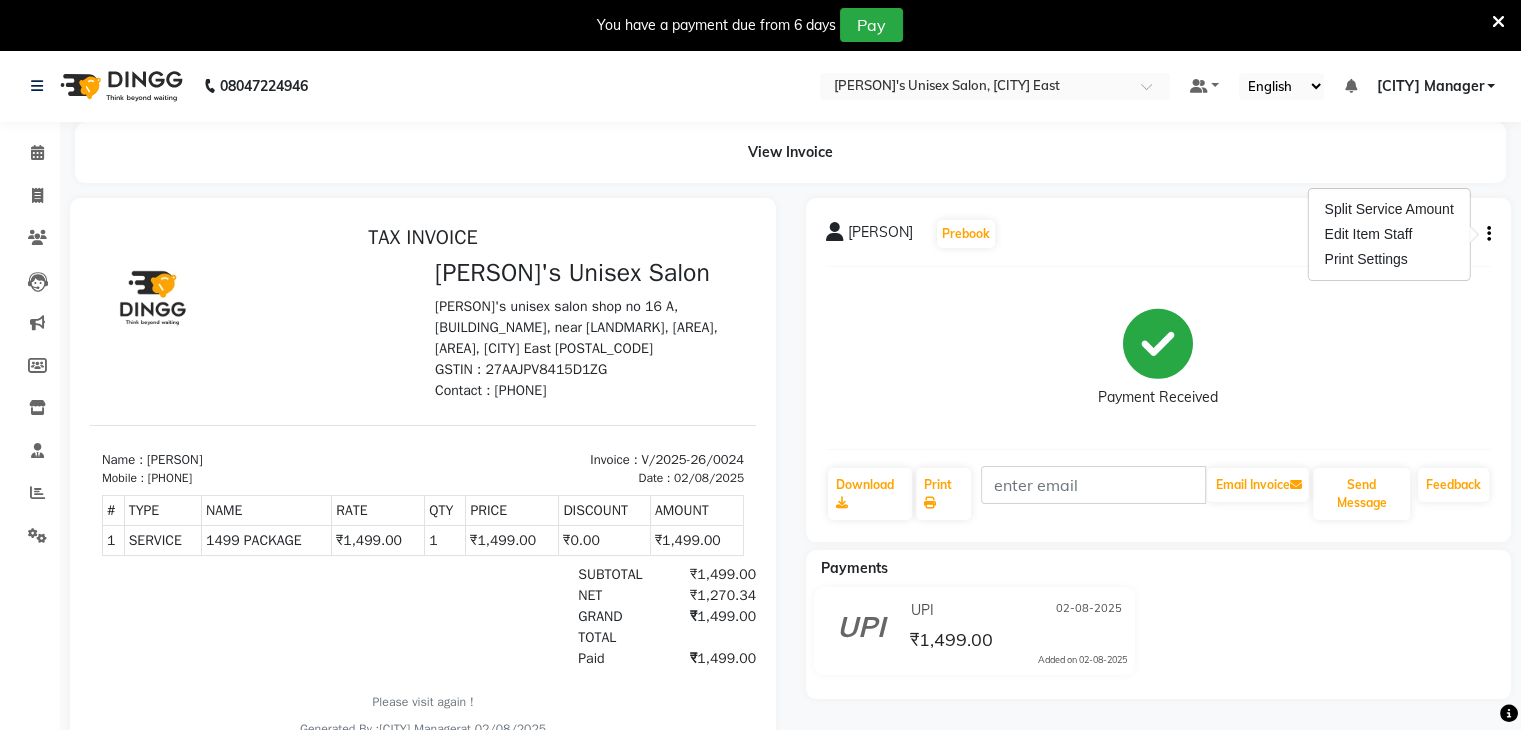 drag, startPoint x: 1496, startPoint y: 18, endPoint x: 1503, endPoint y: 28, distance: 12.206555 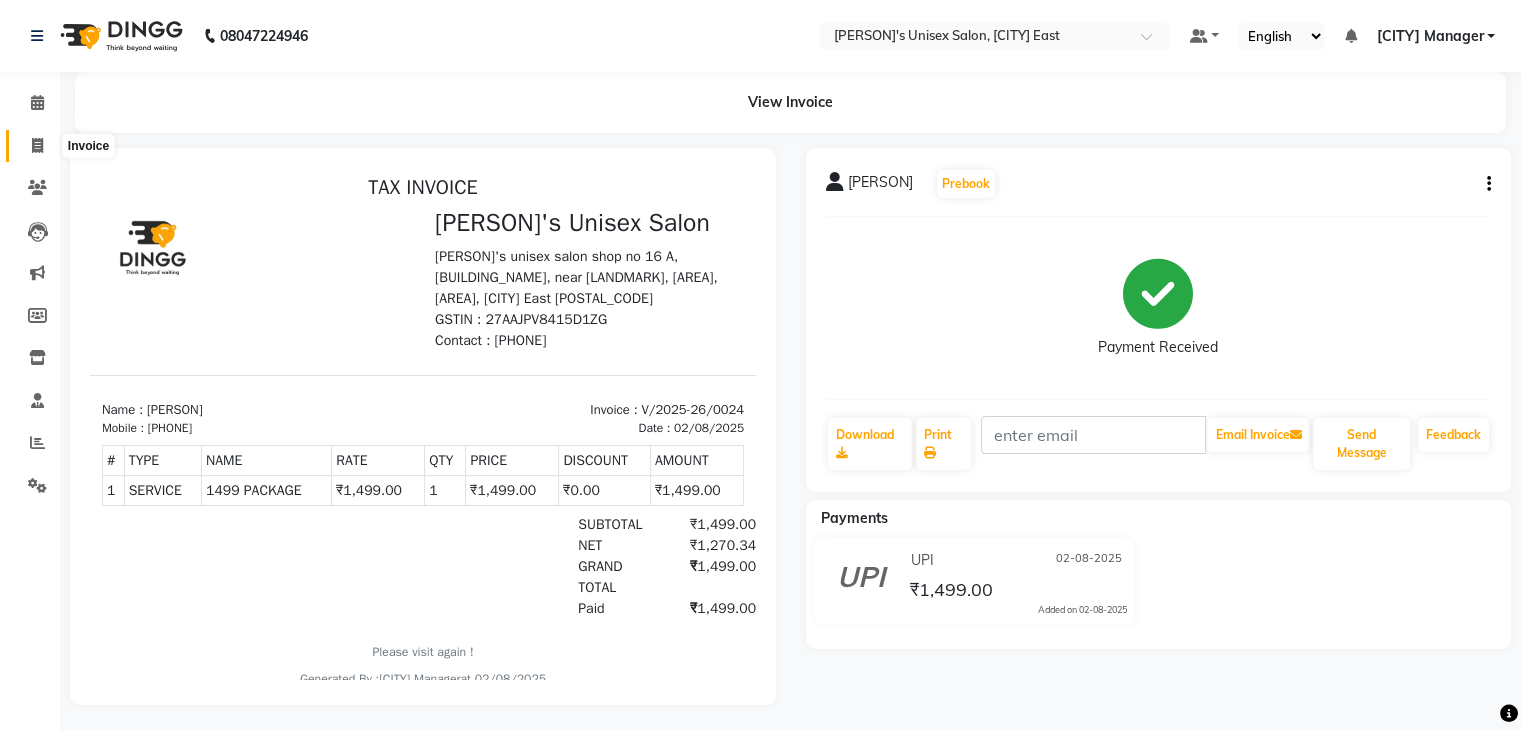click 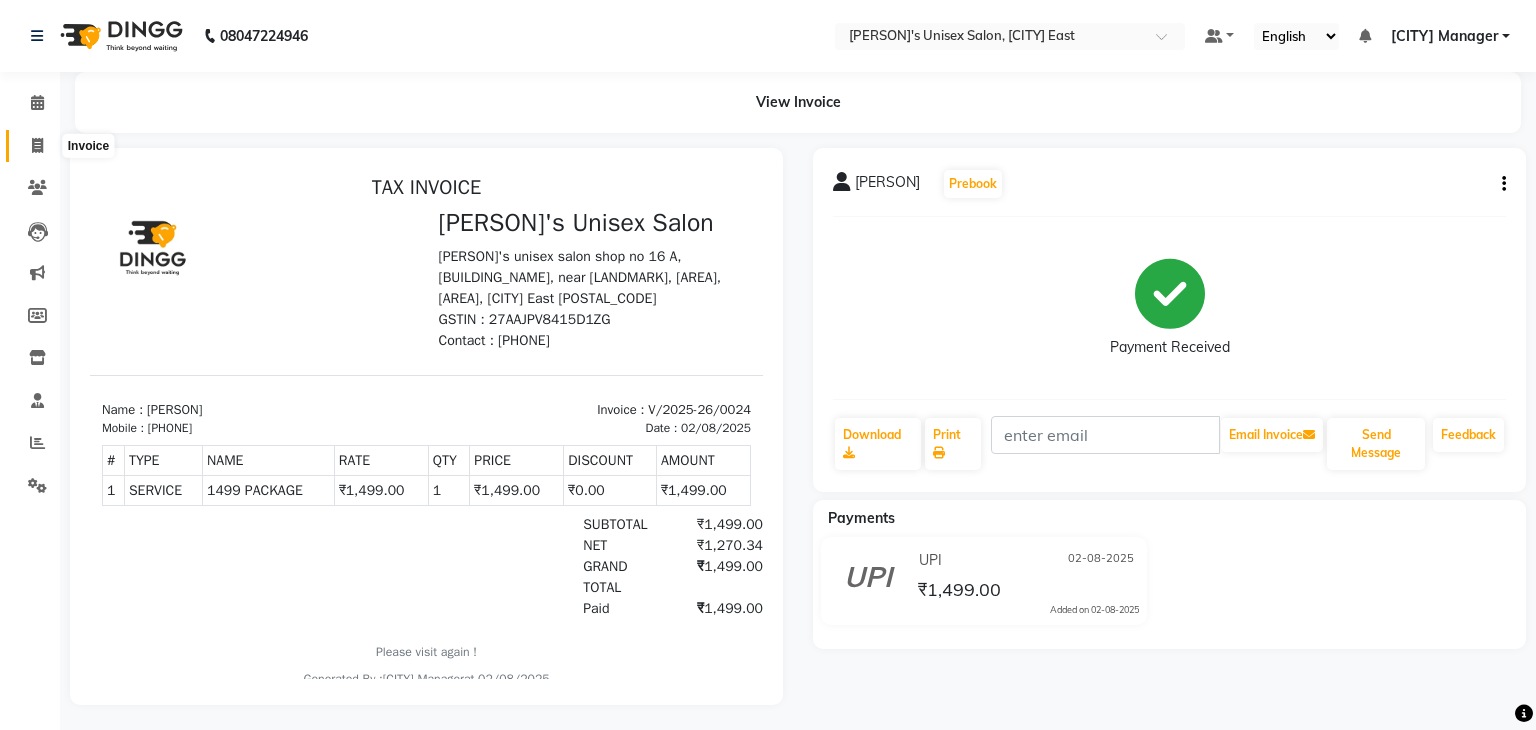 select on "8637" 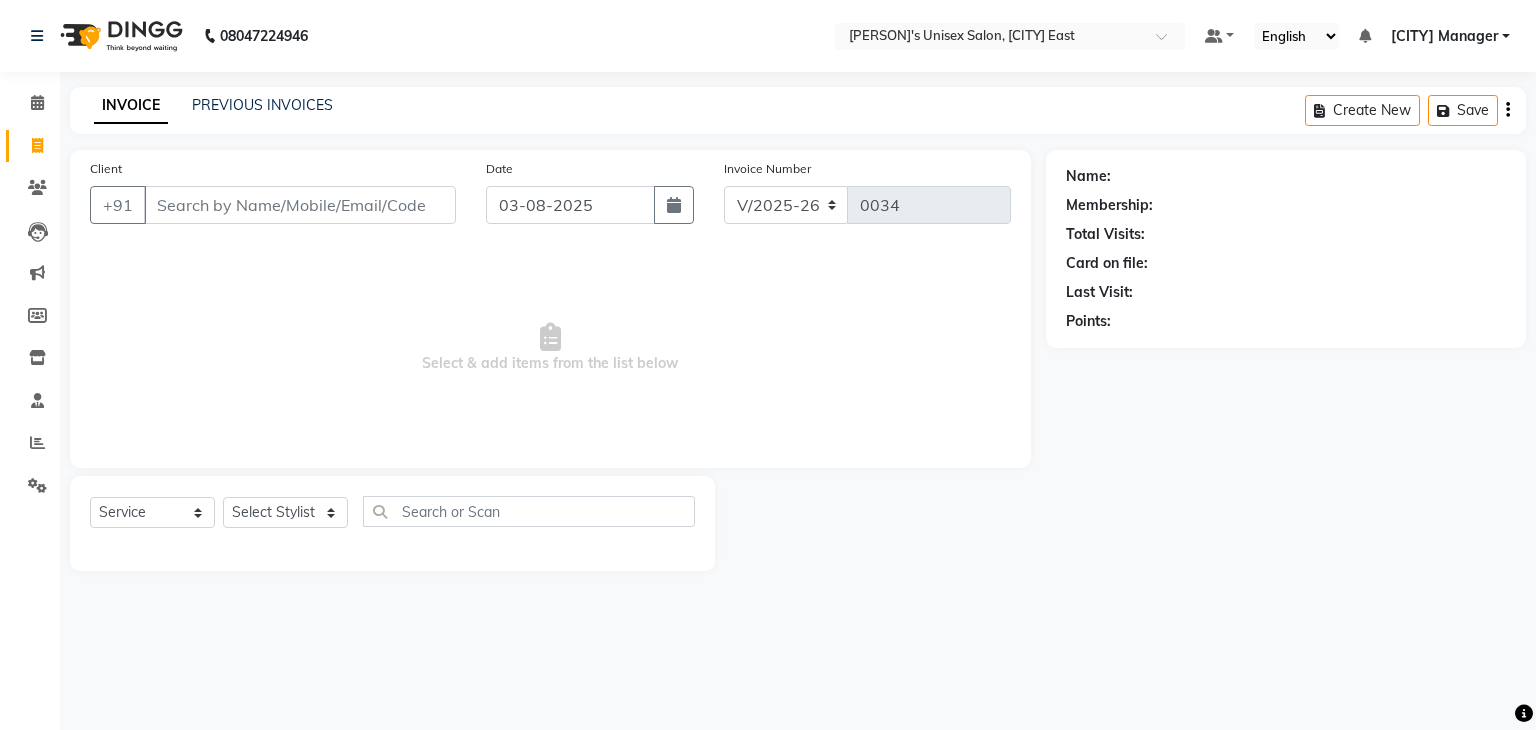 click on "[NAME] Manager" at bounding box center [1444, 36] 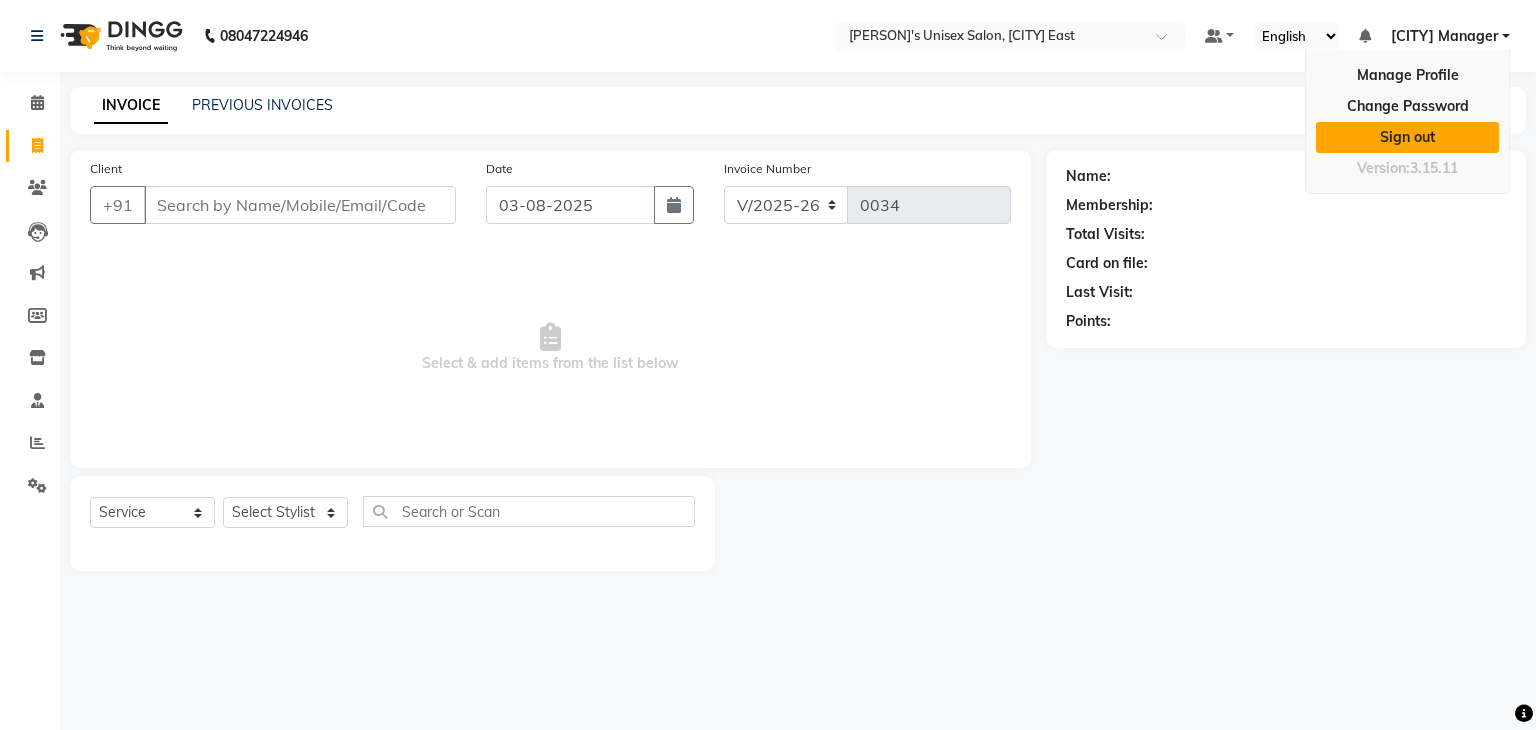 click on "Sign out" at bounding box center (1407, 137) 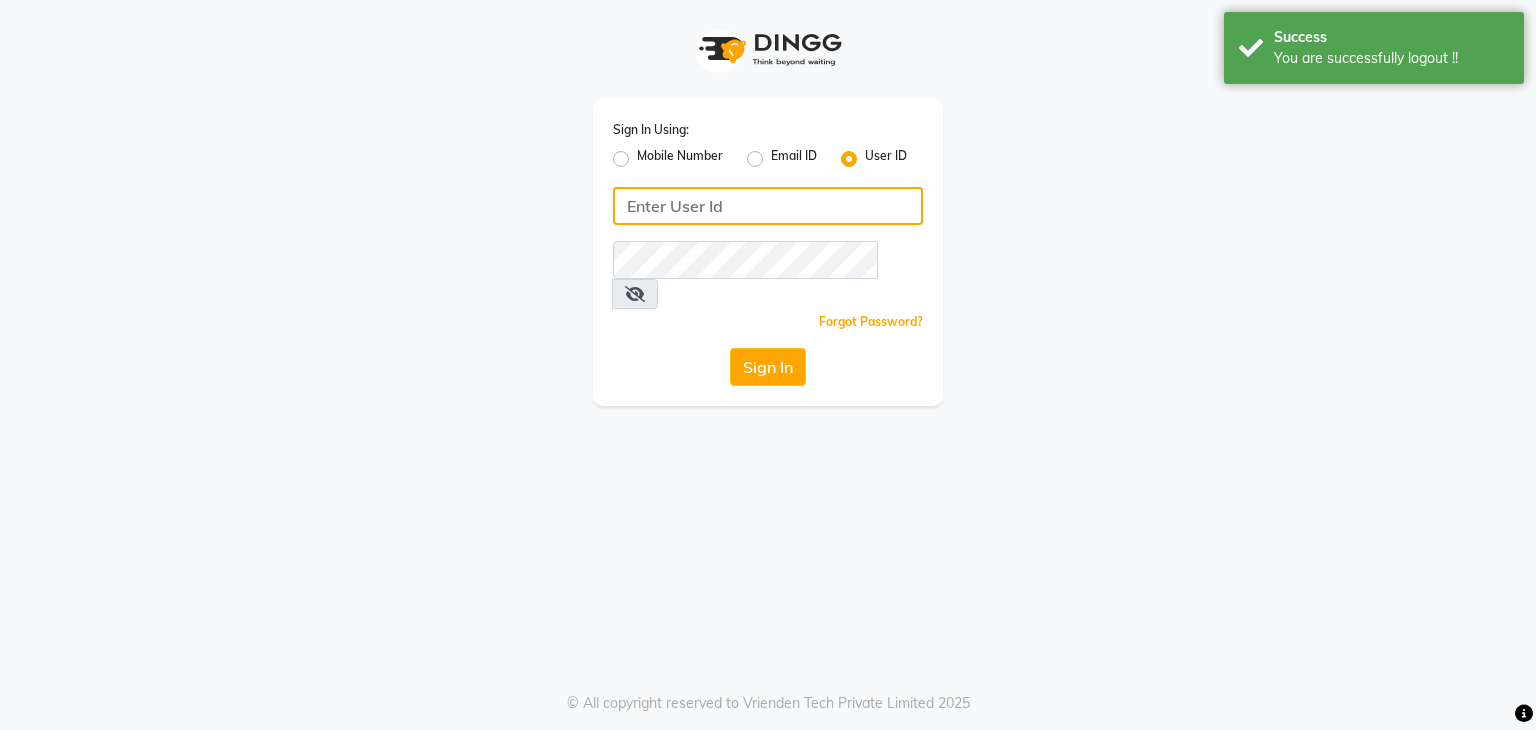 type on "[PHONE]" 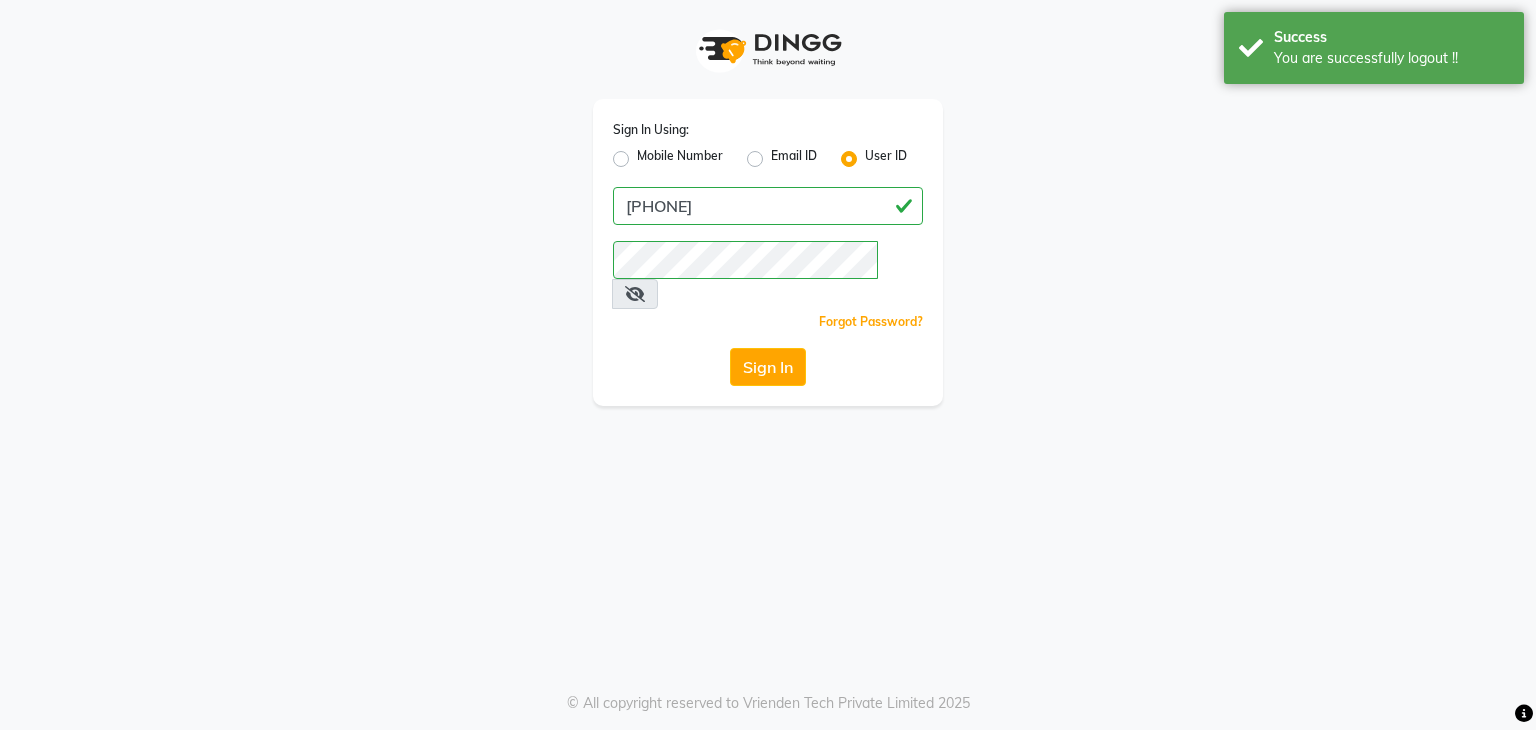 click on "User ID" 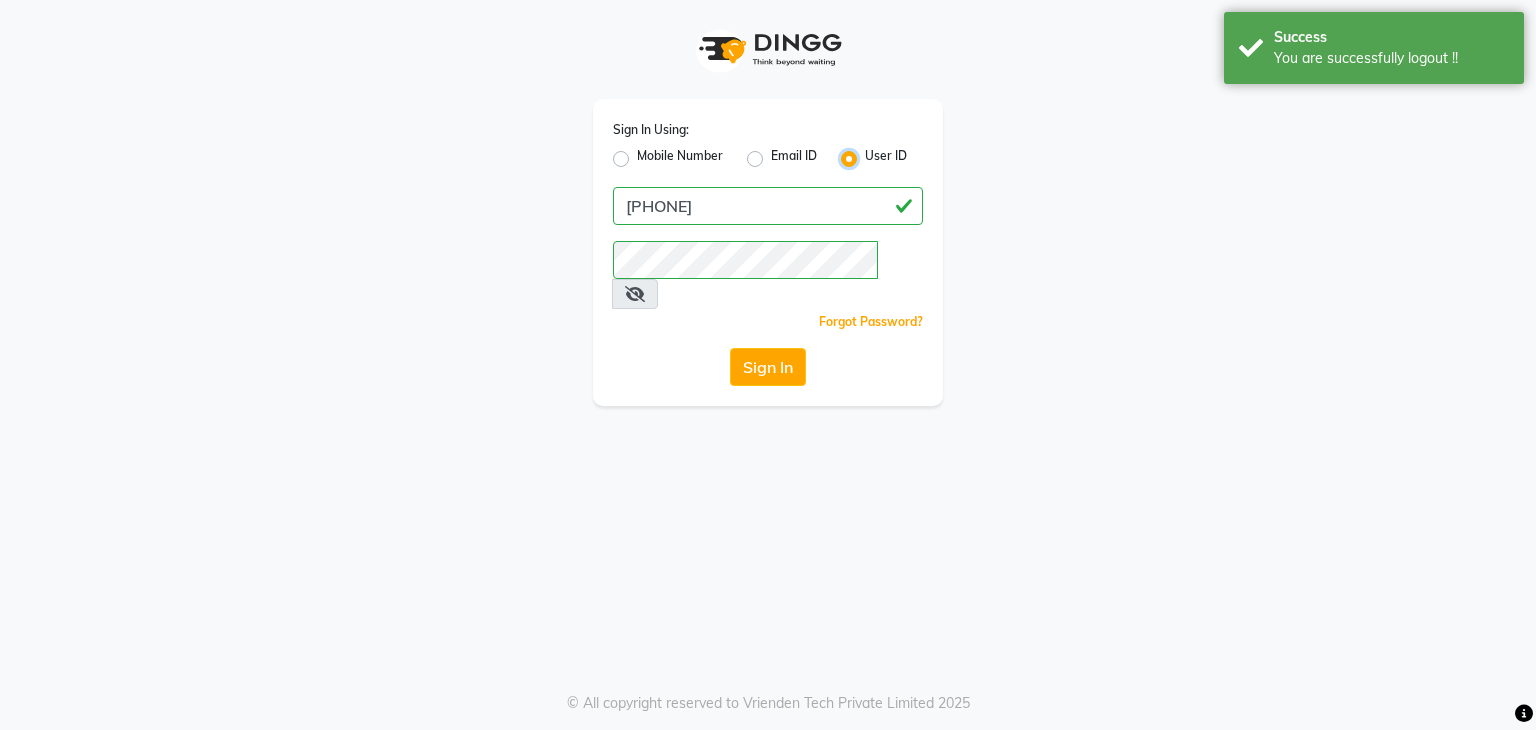 click on "User ID" at bounding box center [871, 153] 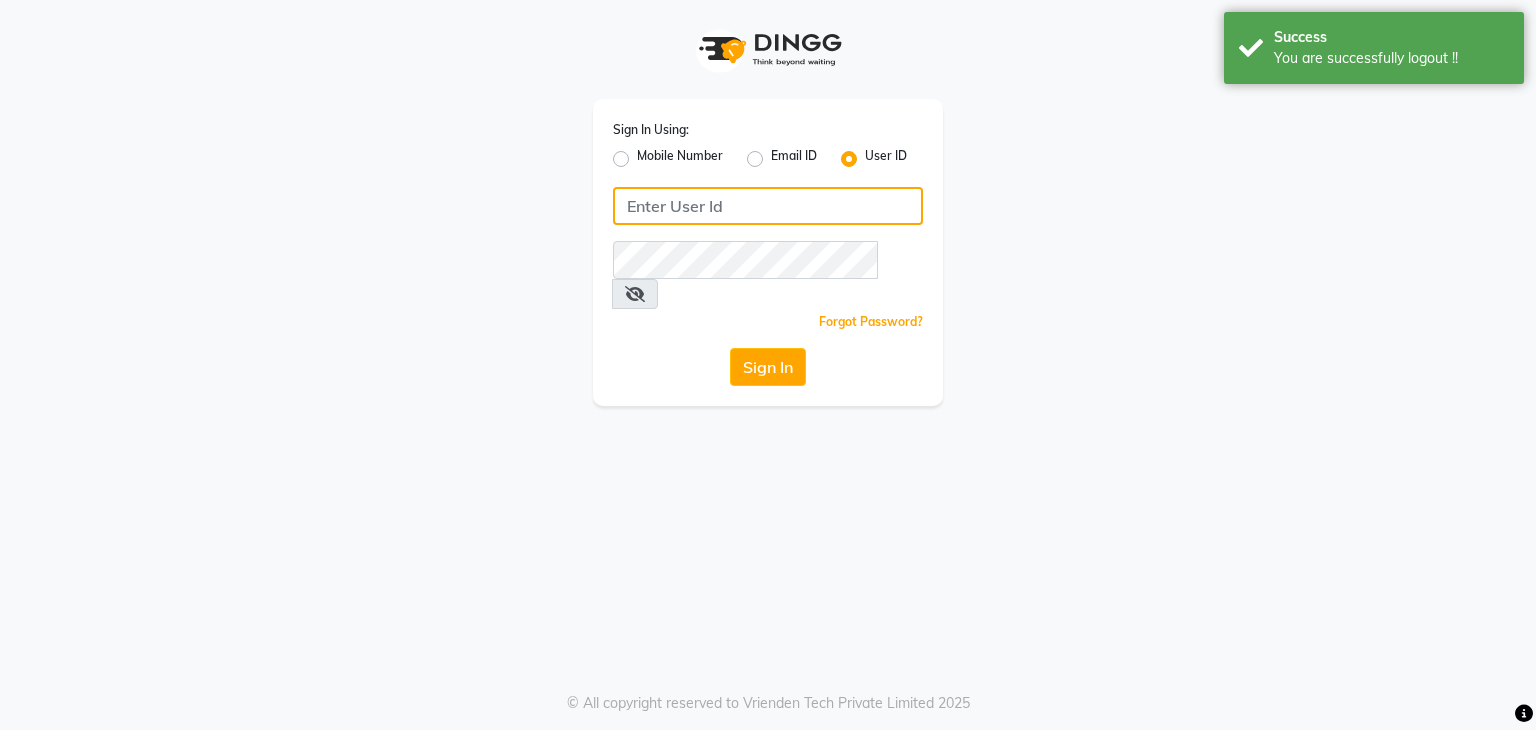 click 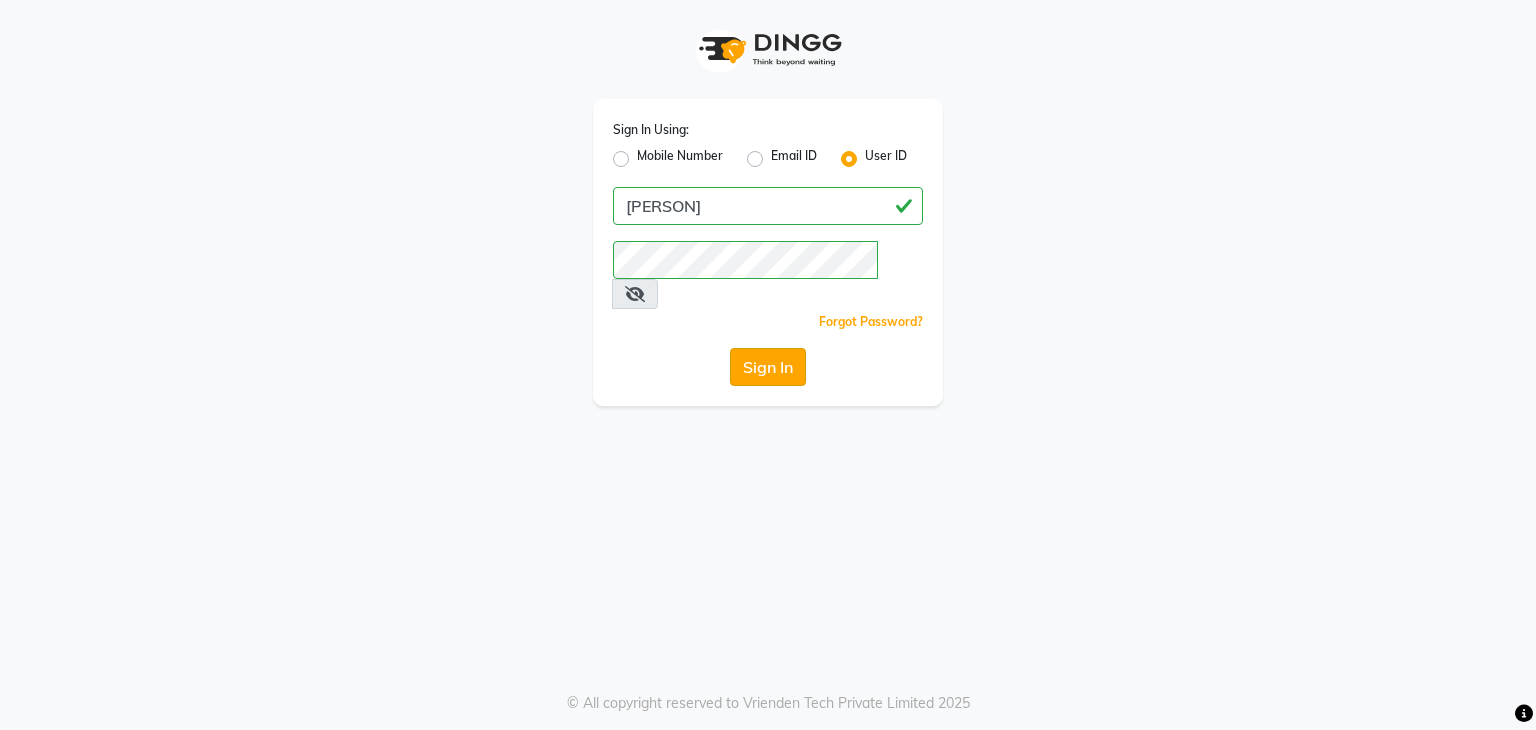 click on "Sign In" 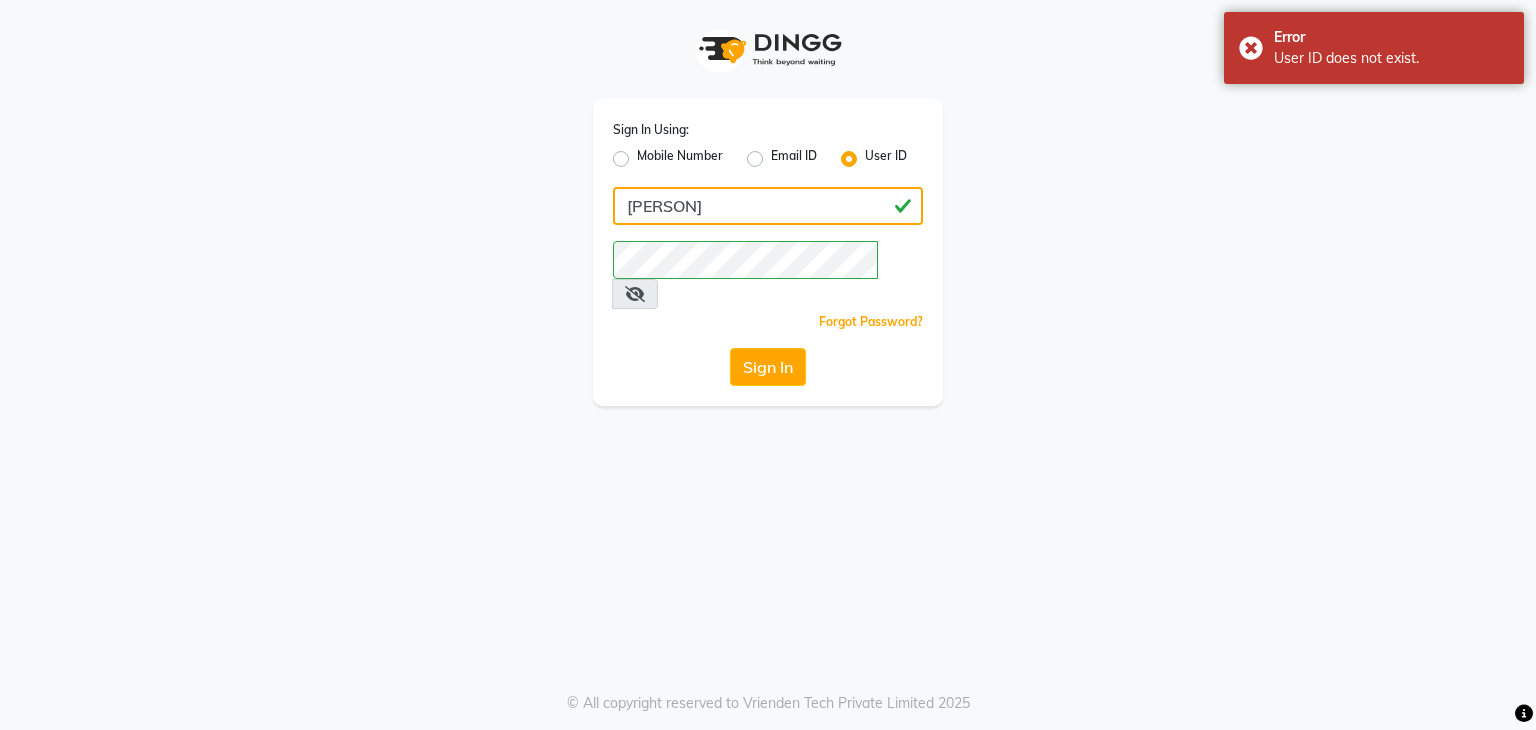 click on "sachinc" 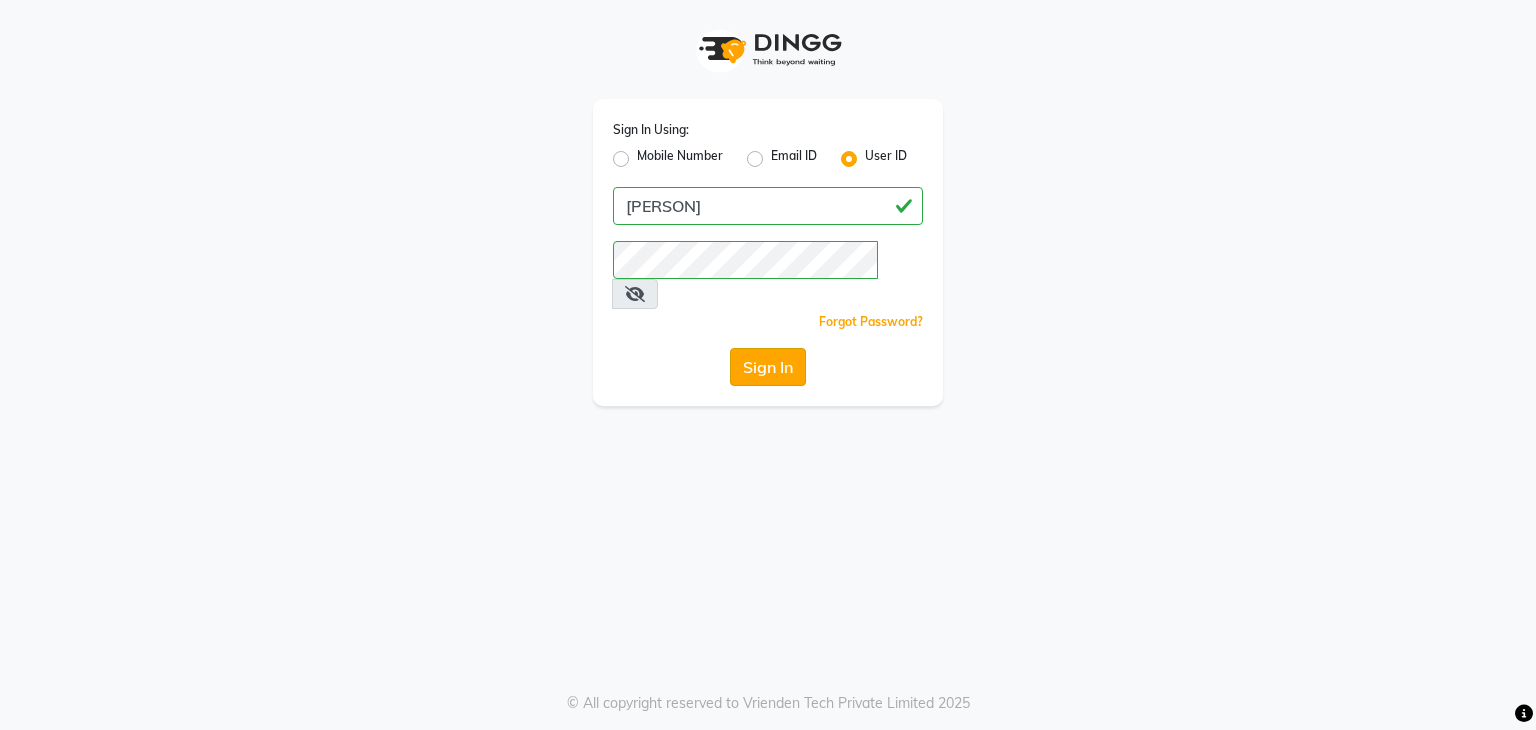 click on "Sign In" 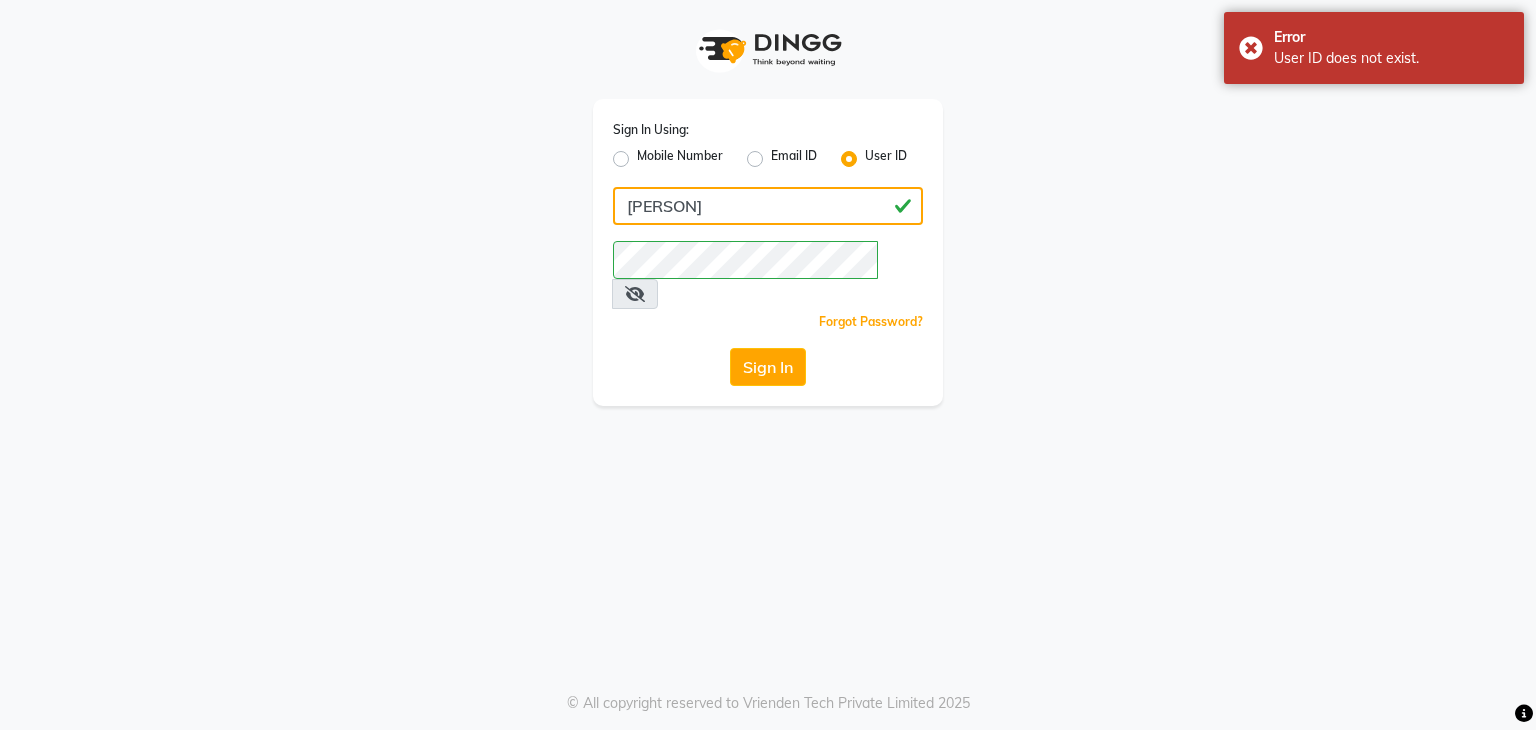 click on "Sachinc" 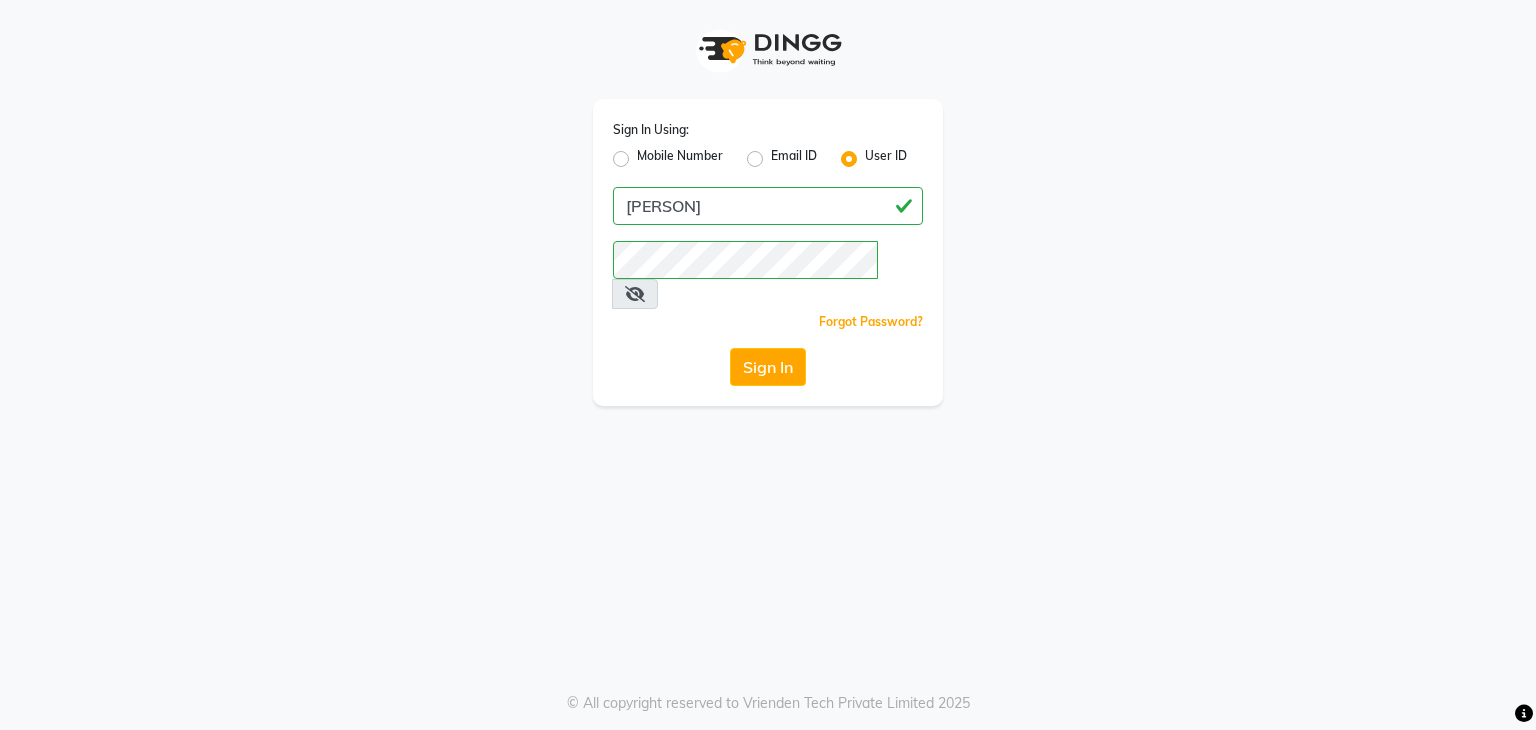 click at bounding box center (635, 294) 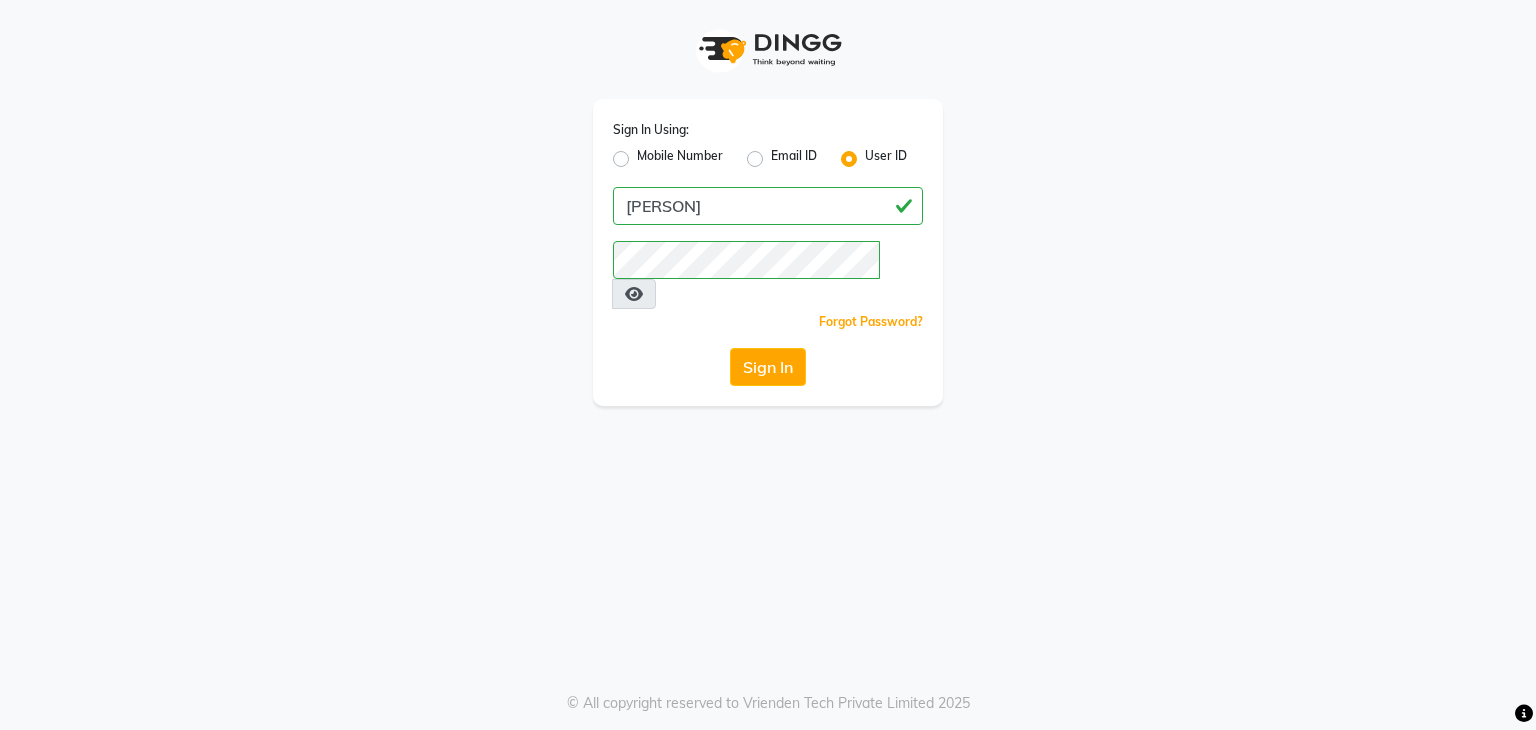 click on "Sign In" 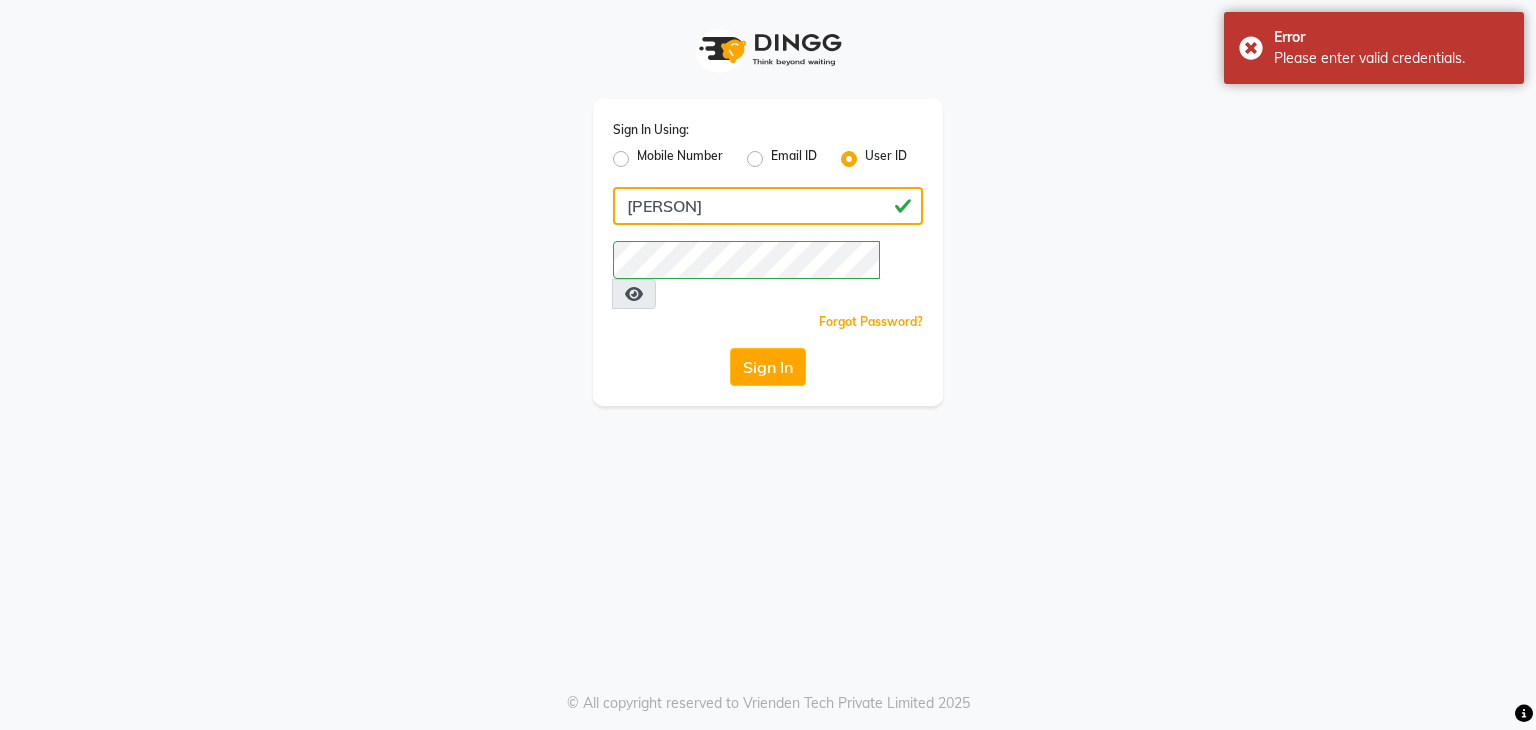click on "Sachins" 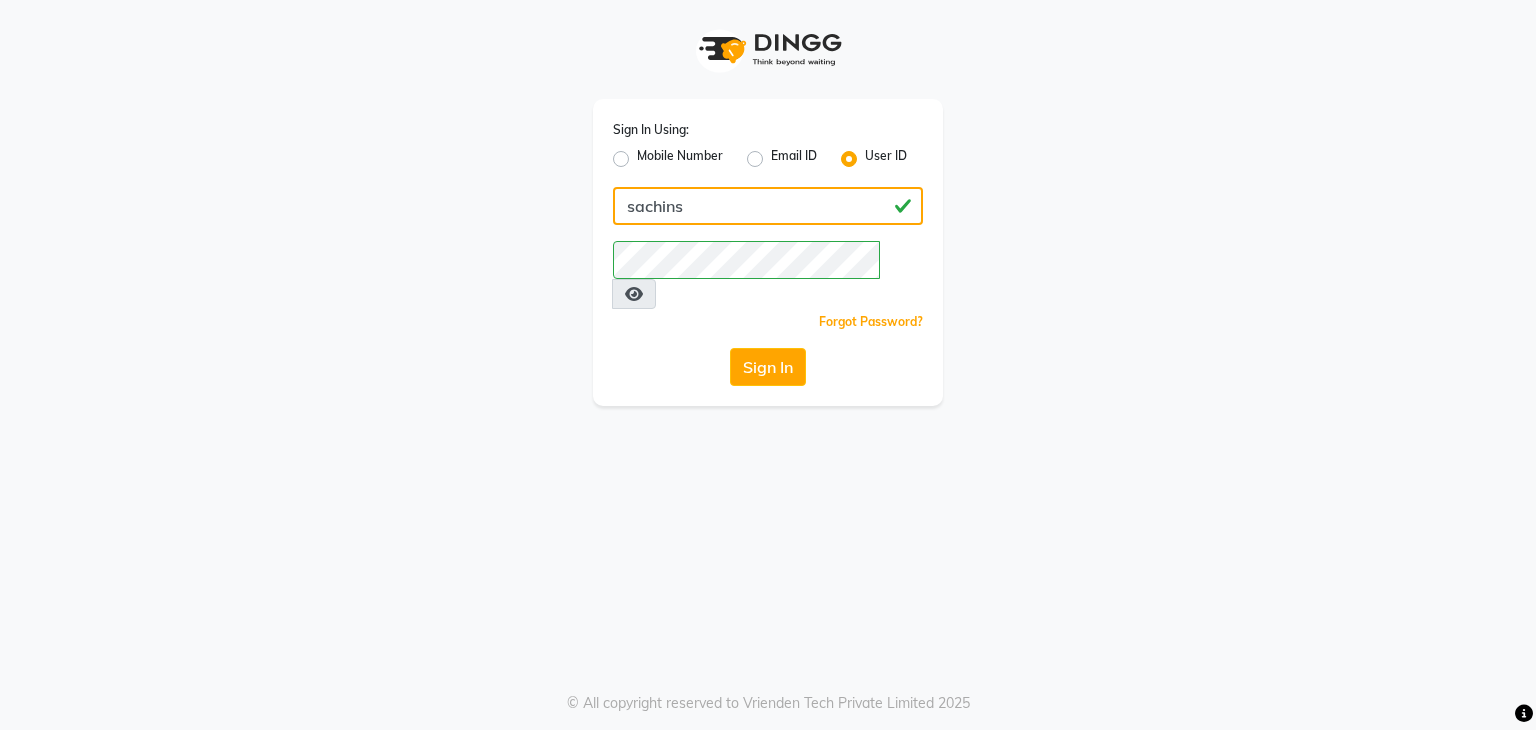 type on "sachins" 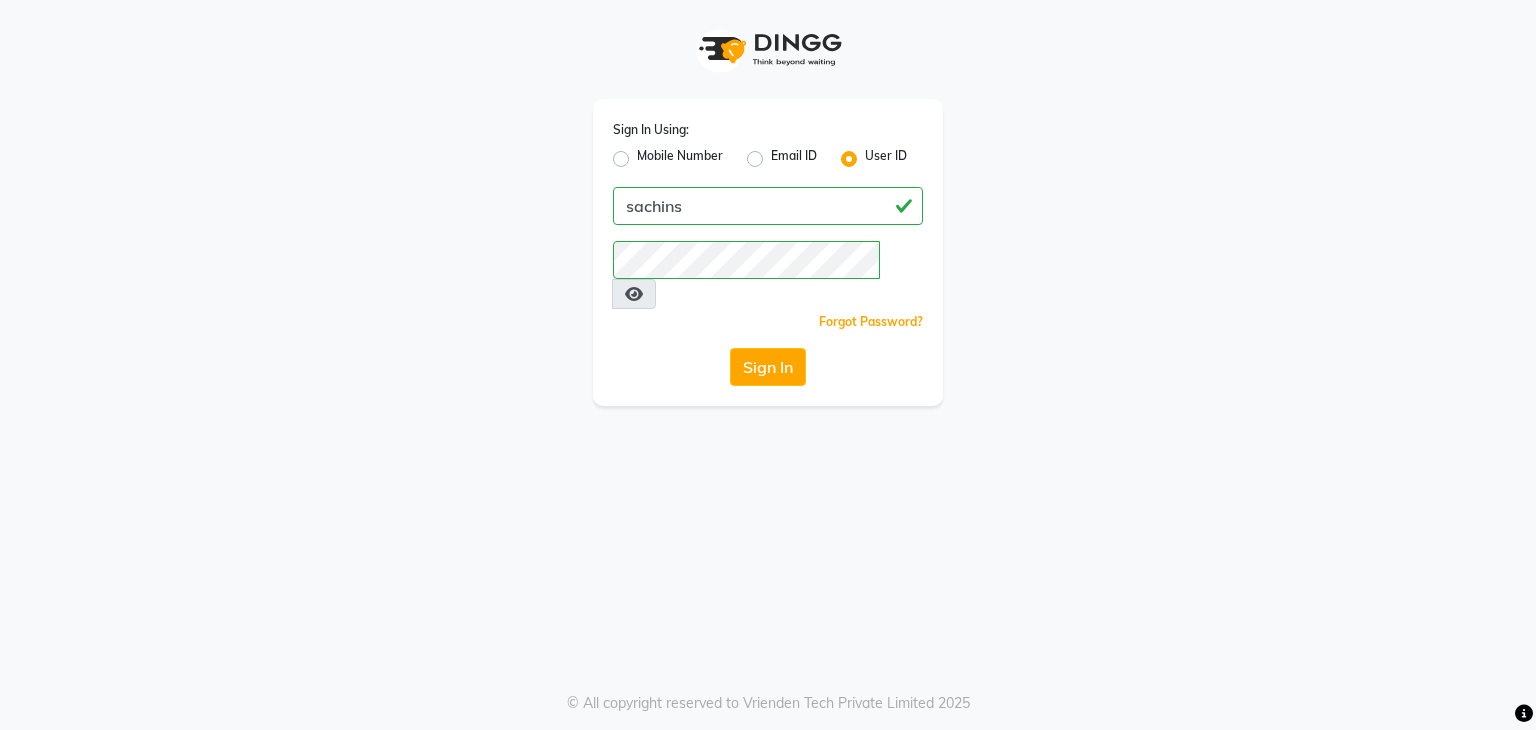 click on "Sign In" 